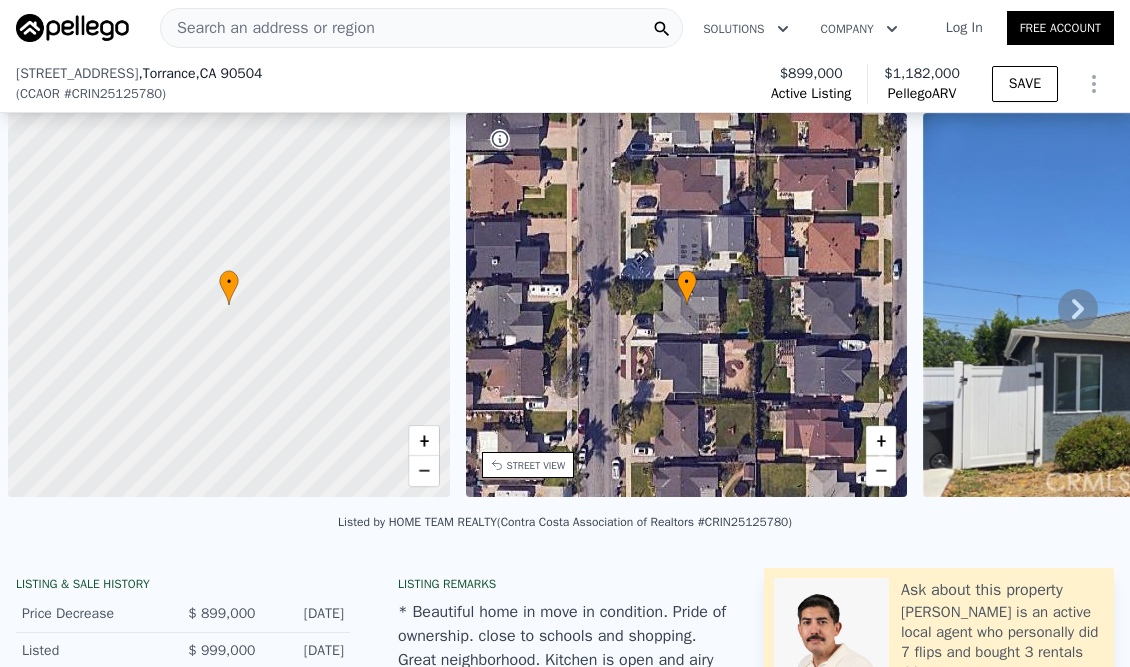 scroll, scrollTop: 0, scrollLeft: 0, axis: both 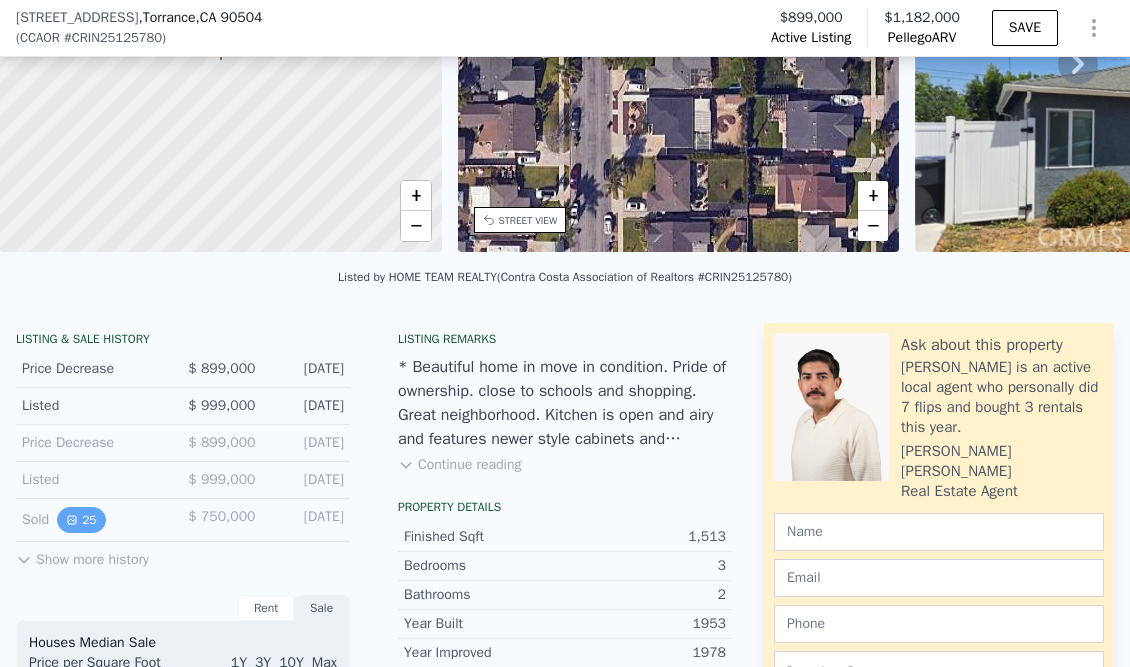 click on "25" at bounding box center [81, 520] 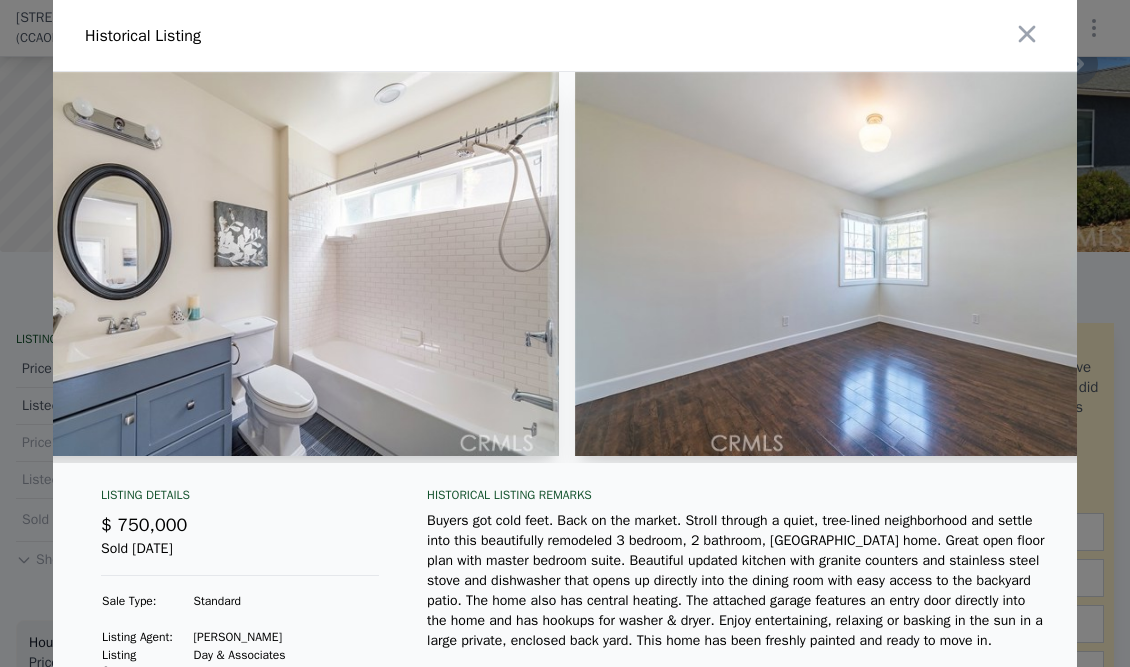 scroll, scrollTop: 0, scrollLeft: 7173, axis: horizontal 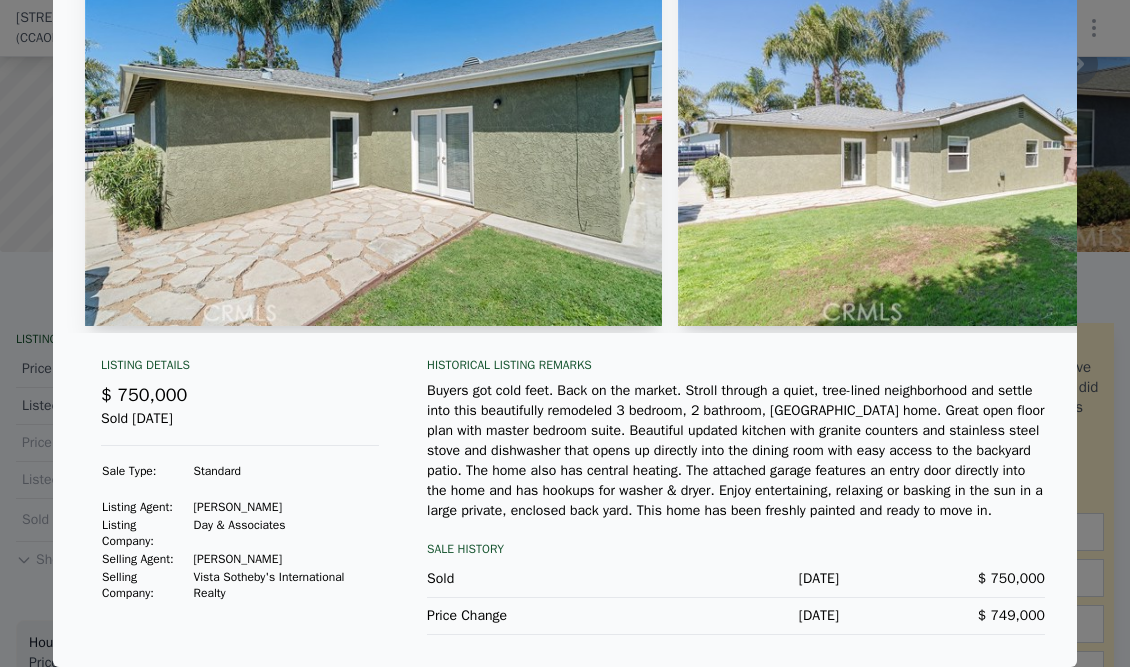 click at bounding box center [565, 333] 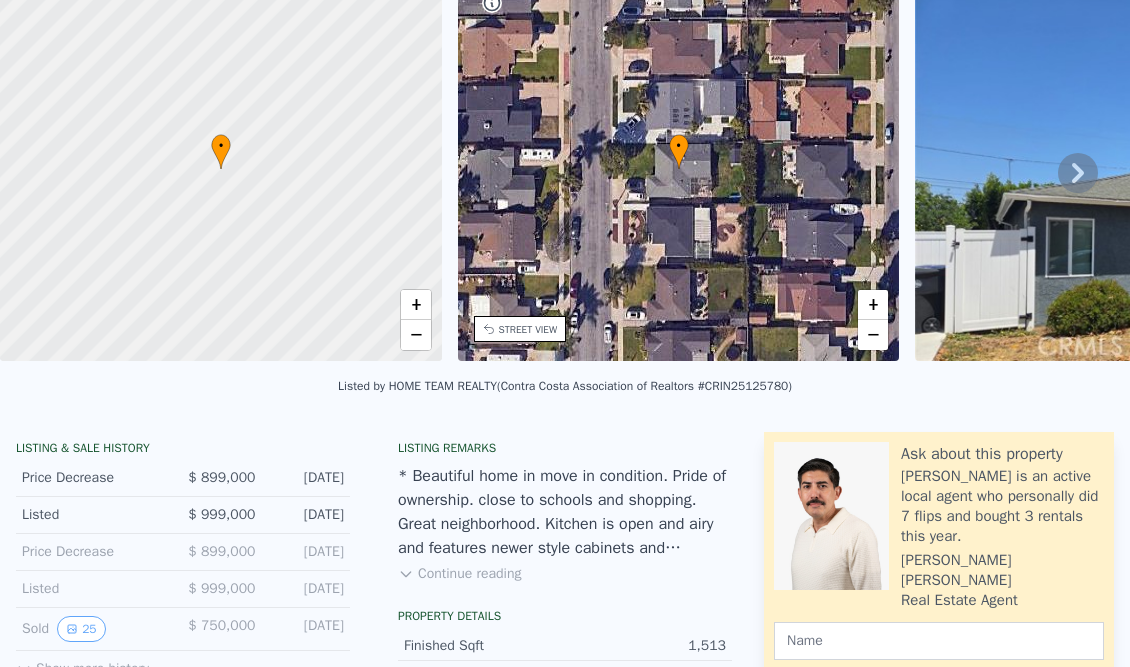 scroll, scrollTop: 7, scrollLeft: 0, axis: vertical 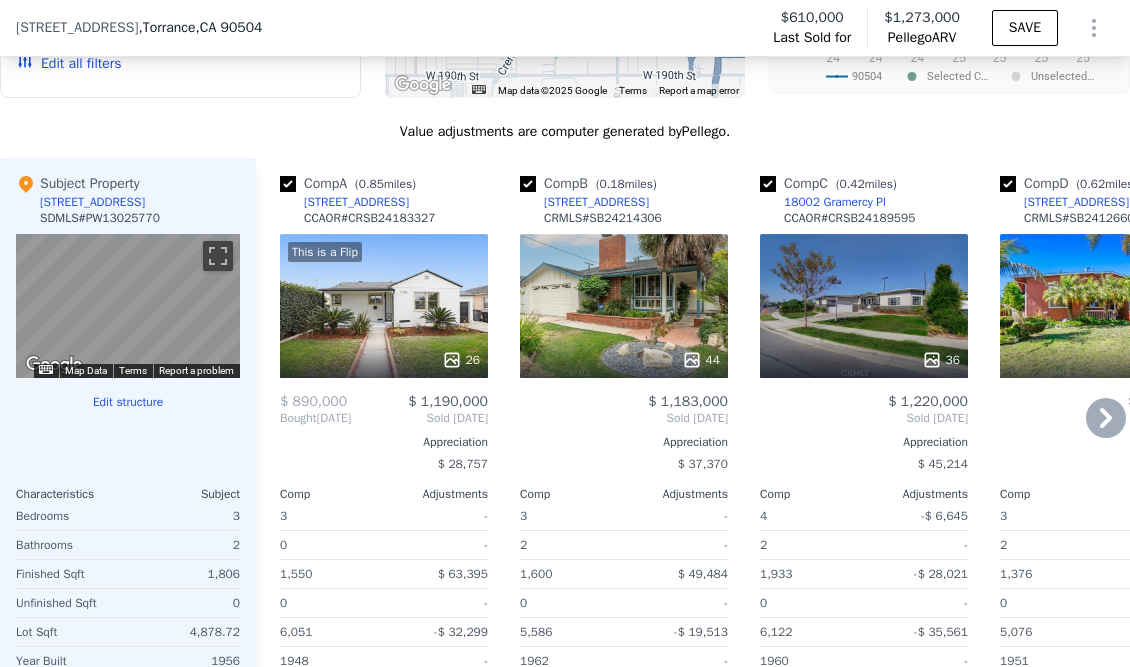 click 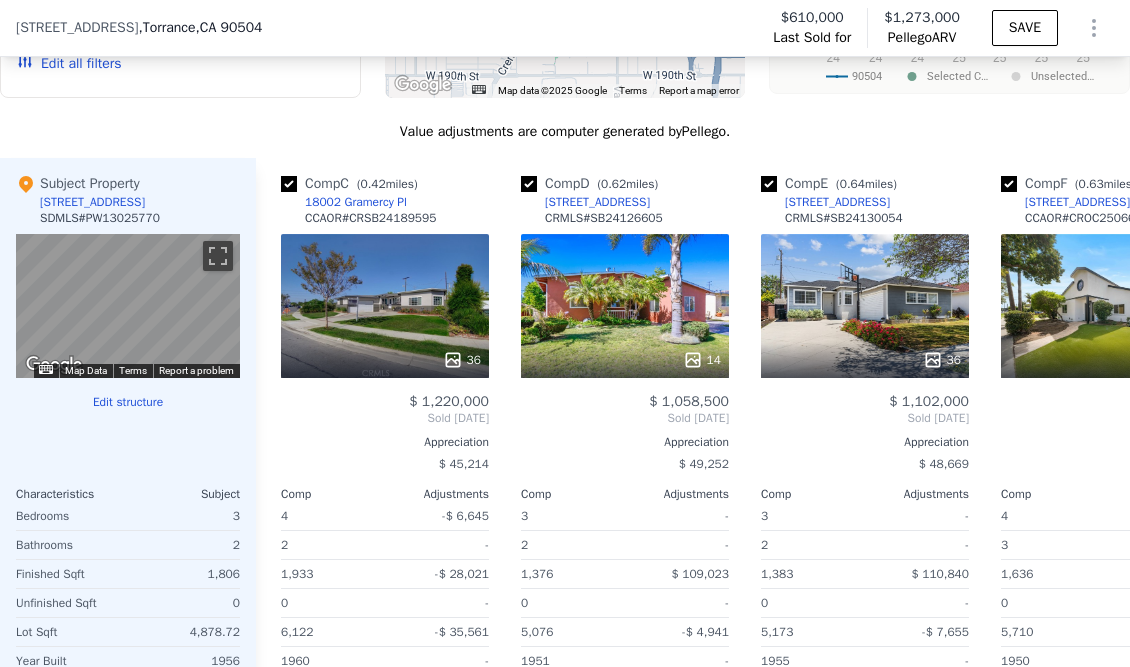 scroll, scrollTop: 0, scrollLeft: 480, axis: horizontal 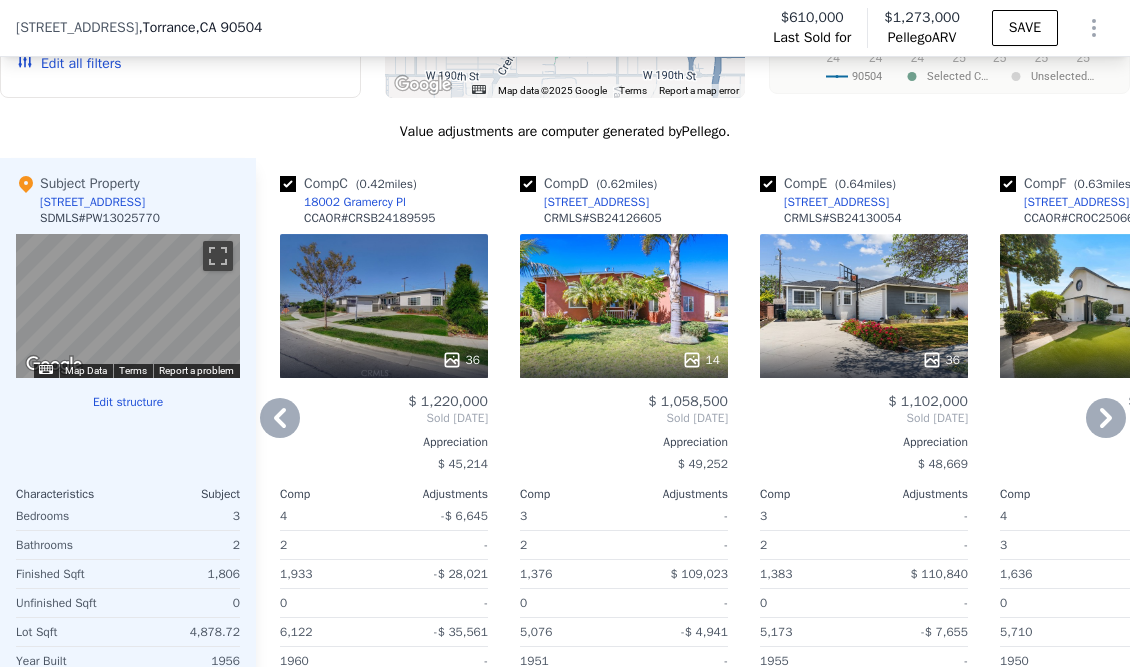 click 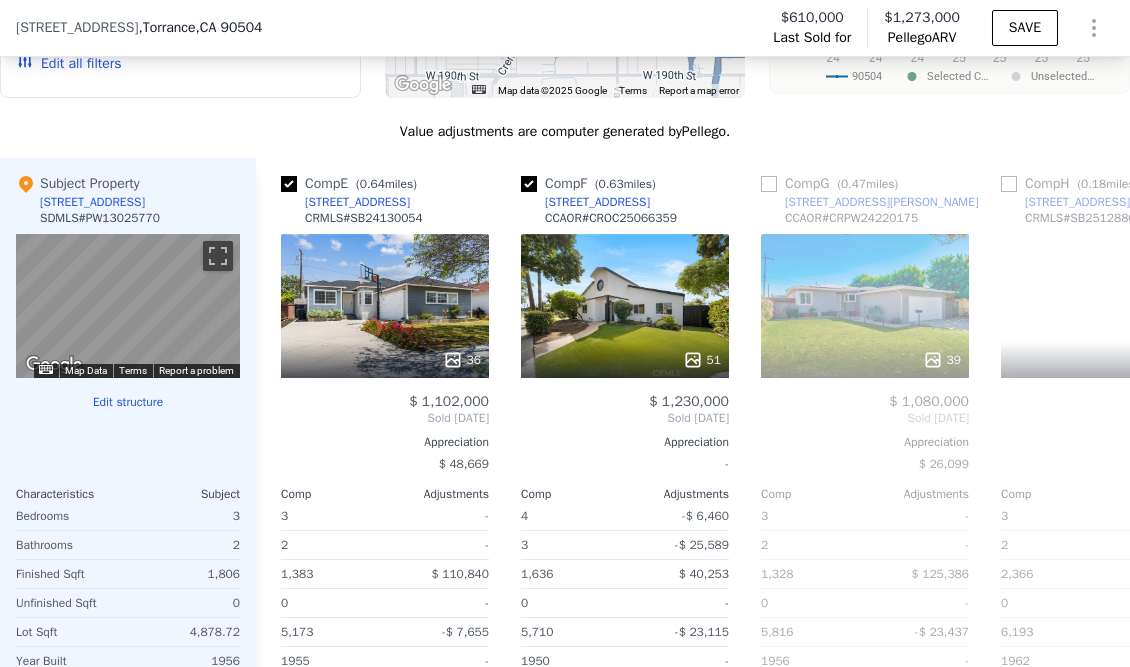scroll, scrollTop: 0, scrollLeft: 960, axis: horizontal 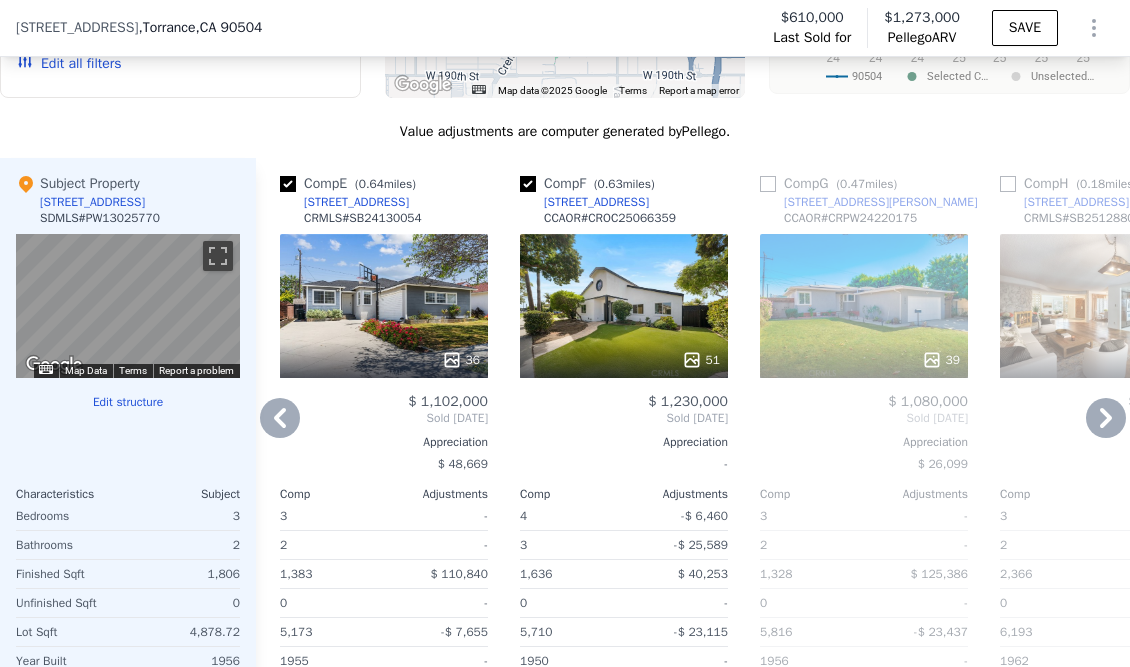 click 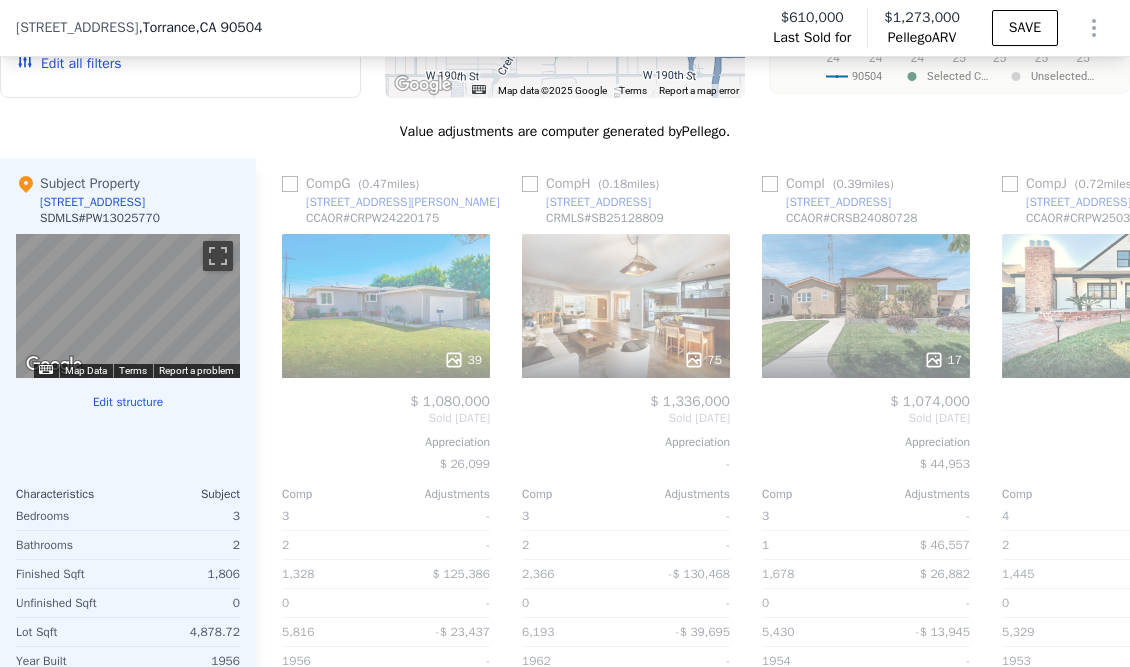 scroll, scrollTop: 0, scrollLeft: 1440, axis: horizontal 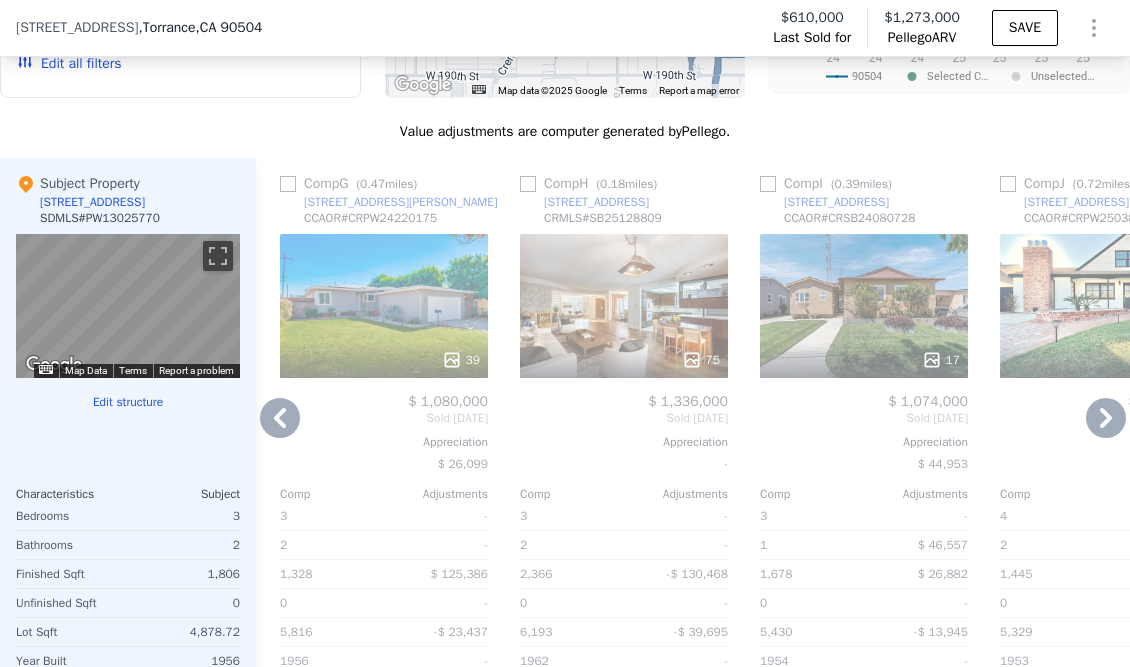 click 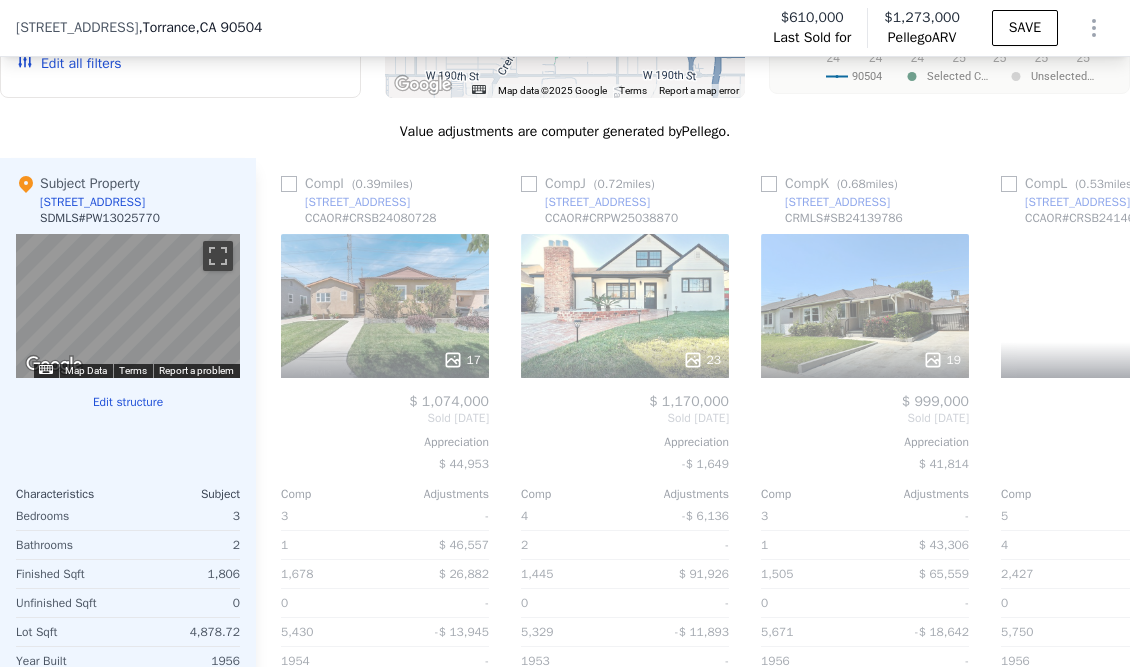 scroll, scrollTop: 0, scrollLeft: 1920, axis: horizontal 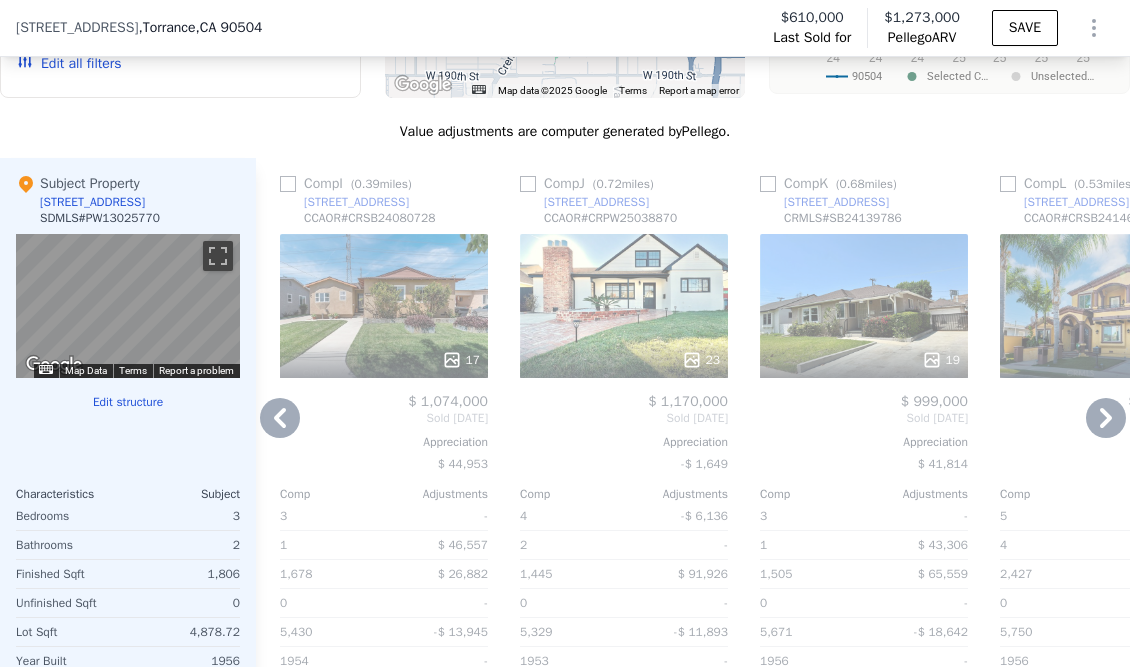 click 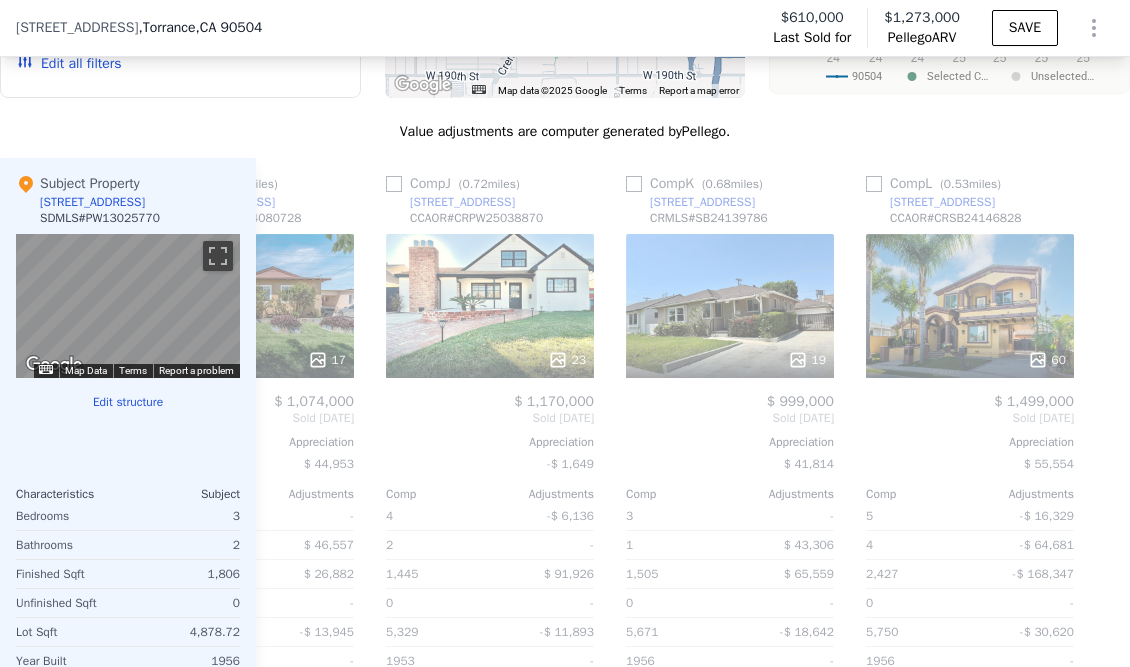 scroll, scrollTop: 0, scrollLeft: 2071, axis: horizontal 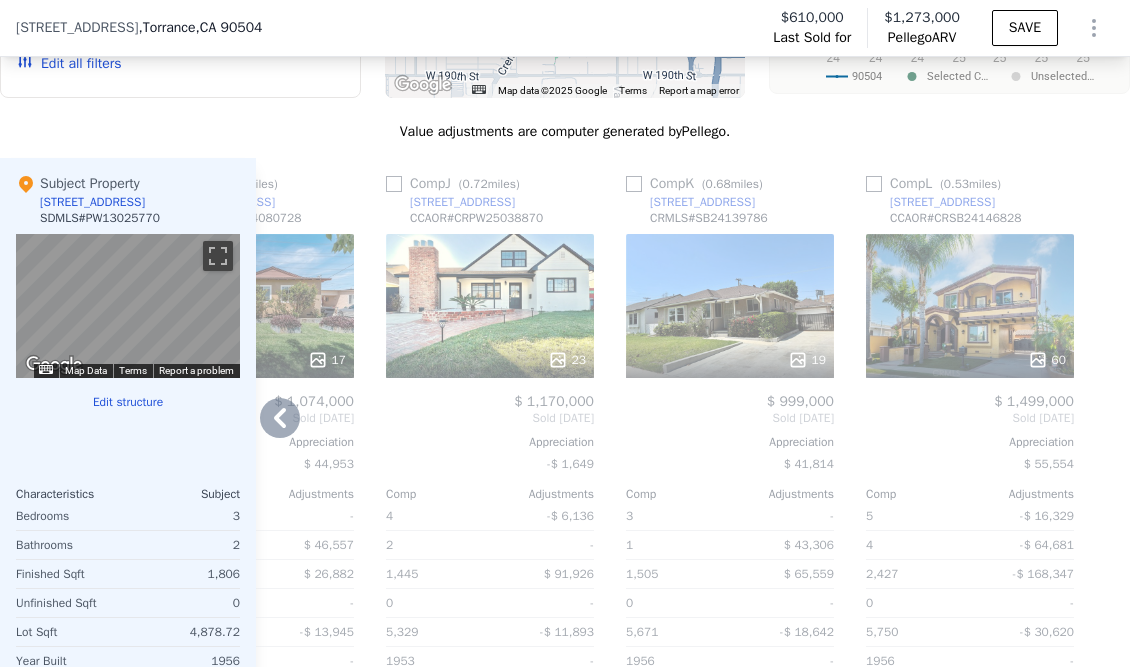 click 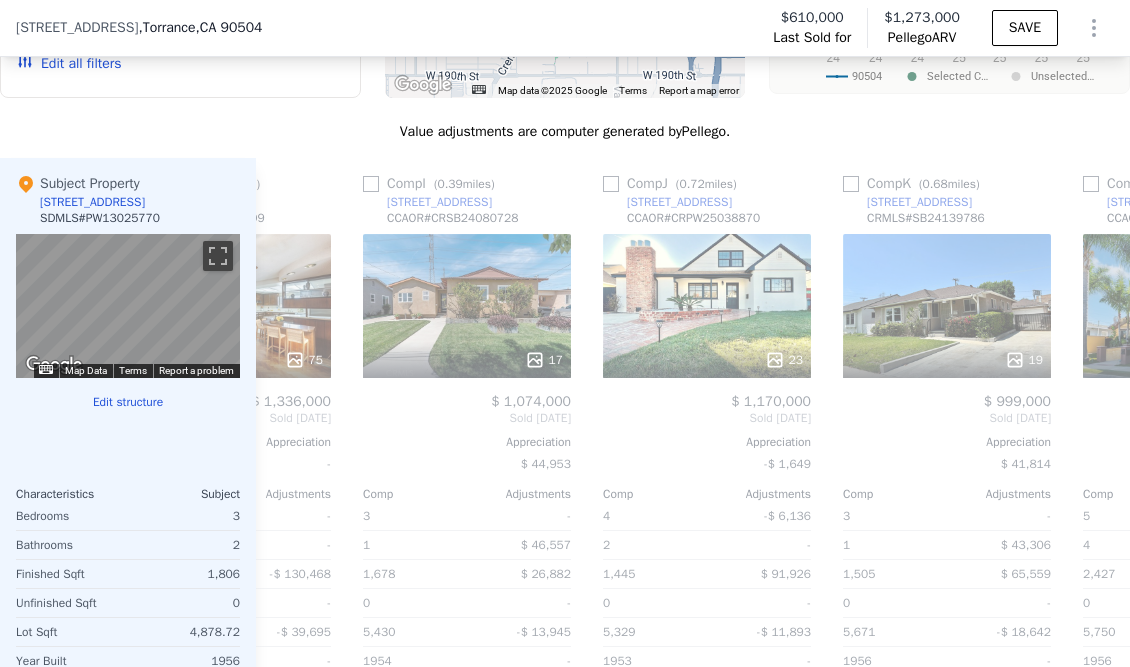 scroll, scrollTop: 0, scrollLeft: 1672, axis: horizontal 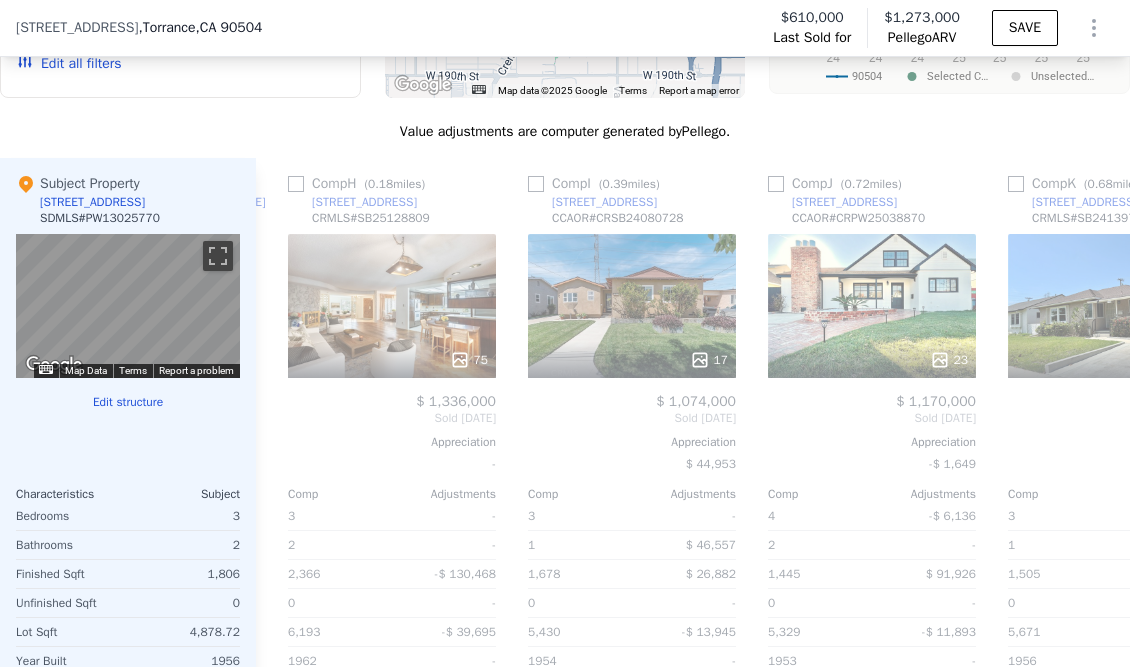 click on "Comp  A ( 0.85  miles) [STREET_ADDRESS] CCAOR  # CRSB24183327 This is a Flip 26 $ 890,000 $ 1,190,000 Bought  [DATE] Sold   [DATE] Appreciation $ 28,757 Comp Adjustments 3 - 0 - 1,550 $ 63,395 0 - 6,051 -$ 32,299 1948 - 2 - Other Adjustments $ 61,216 Adjusted Value $ 1,293,994 Comp  B ( 0.18  miles) 18403 Wilton Pl CRMLS  # SB24214306 44 $ 1,183,000 Sold   [DATE] Appreciation $ 37,370 Comp Adjustments 3 - 2 - 1,600 $ 49,484 0 - 5,586 -$ 19,513 1962 - 1 - Other Adjustments $ 60,500 Adjusted Value $ 1,297,422 Comp  C ( 0.42  miles) [STREET_ADDRESS] CCAOR  # CRSB24189595 36 $ 1,220,000 Sold   [DATE] Appreciation $ 45,214 Comp Adjustments 4 -$ 6,645 2 - 1,933 -$ 28,021 0 - 6,122 -$ 35,561 1960 - 1 - Other Adjustments $ 50,115 Adjusted Value $ 1,199,888 Comp  D ( 0.62  miles) [STREET_ADDRESS][GEOGRAPHIC_DATA]  # SB24126605 14 $ 1,058,500 Sold   [DATE] Appreciation $ 49,252 Comp Adjustments 3 - 2 - 1,376 $ 109,023 0 - 5,076 -$ 4,941 1951 - 1 - Other Adjustments $ 77,841 Adjusted Value $ 1,262,165 Comp  E (  #" at bounding box center [693, 479] 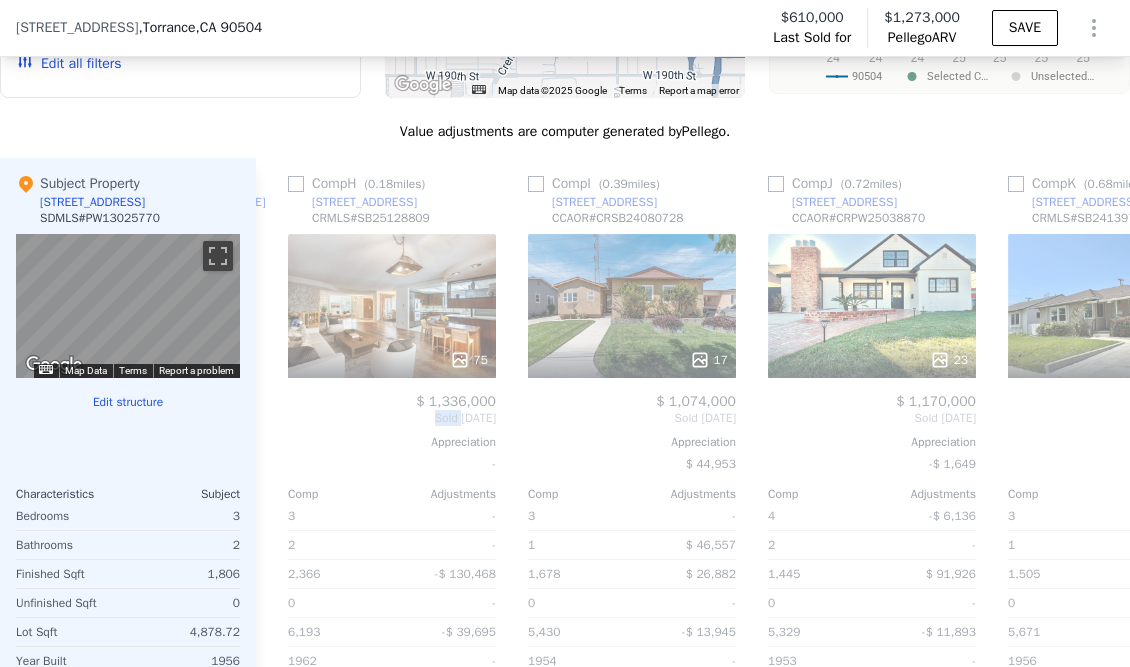 click on "Comp  A ( 0.85  miles) [STREET_ADDRESS] CCAOR  # CRSB24183327 This is a Flip 26 $ 890,000 $ 1,190,000 Bought  [DATE] Sold   [DATE] Appreciation $ 28,757 Comp Adjustments 3 - 0 - 1,550 $ 63,395 0 - 6,051 -$ 32,299 1948 - 2 - Other Adjustments $ 61,216 Adjusted Value $ 1,293,994 Comp  B ( 0.18  miles) 18403 Wilton Pl CRMLS  # SB24214306 44 $ 1,183,000 Sold   [DATE] Appreciation $ 37,370 Comp Adjustments 3 - 2 - 1,600 $ 49,484 0 - 5,586 -$ 19,513 1962 - 1 - Other Adjustments $ 60,500 Adjusted Value $ 1,297,422 Comp  C ( 0.42  miles) [STREET_ADDRESS] CCAOR  # CRSB24189595 36 $ 1,220,000 Sold   [DATE] Appreciation $ 45,214 Comp Adjustments 4 -$ 6,645 2 - 1,933 -$ 28,021 0 - 6,122 -$ 35,561 1960 - 1 - Other Adjustments $ 50,115 Adjusted Value $ 1,199,888 Comp  D ( 0.62  miles) [STREET_ADDRESS][GEOGRAPHIC_DATA]  # SB24126605 14 $ 1,058,500 Sold   [DATE] Appreciation $ 49,252 Comp Adjustments 3 - 2 - 1,376 $ 109,023 0 - 5,076 -$ 4,941 1951 - 1 - Other Adjustments $ 77,841 Adjusted Value $ 1,262,165 Comp  E (  #" at bounding box center (693, 479) 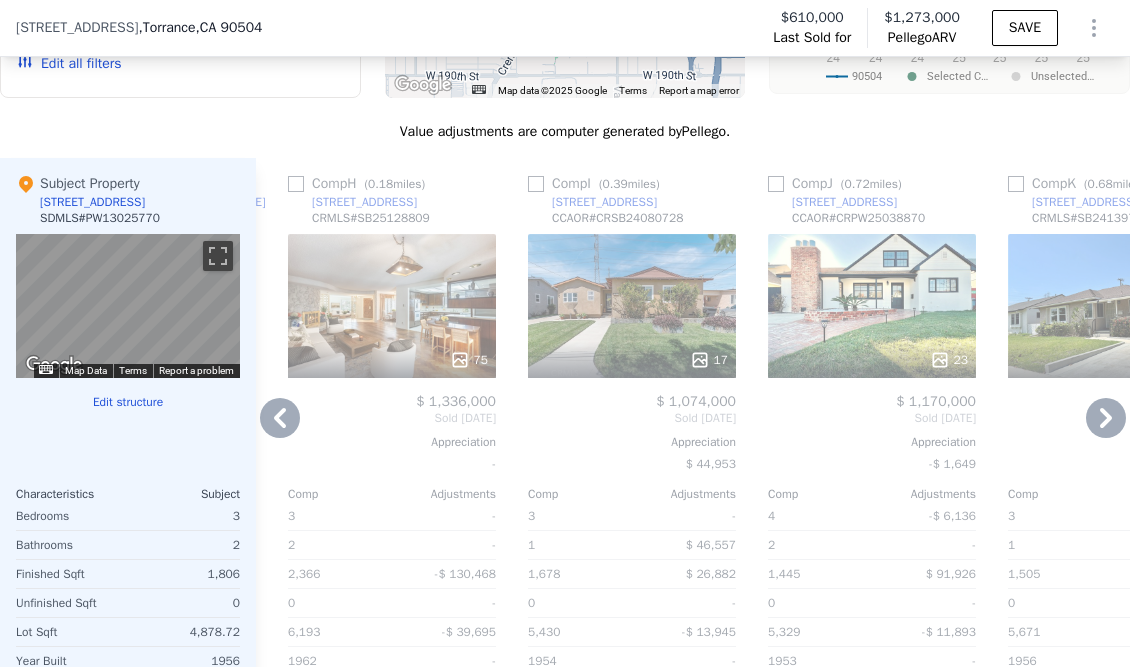 click 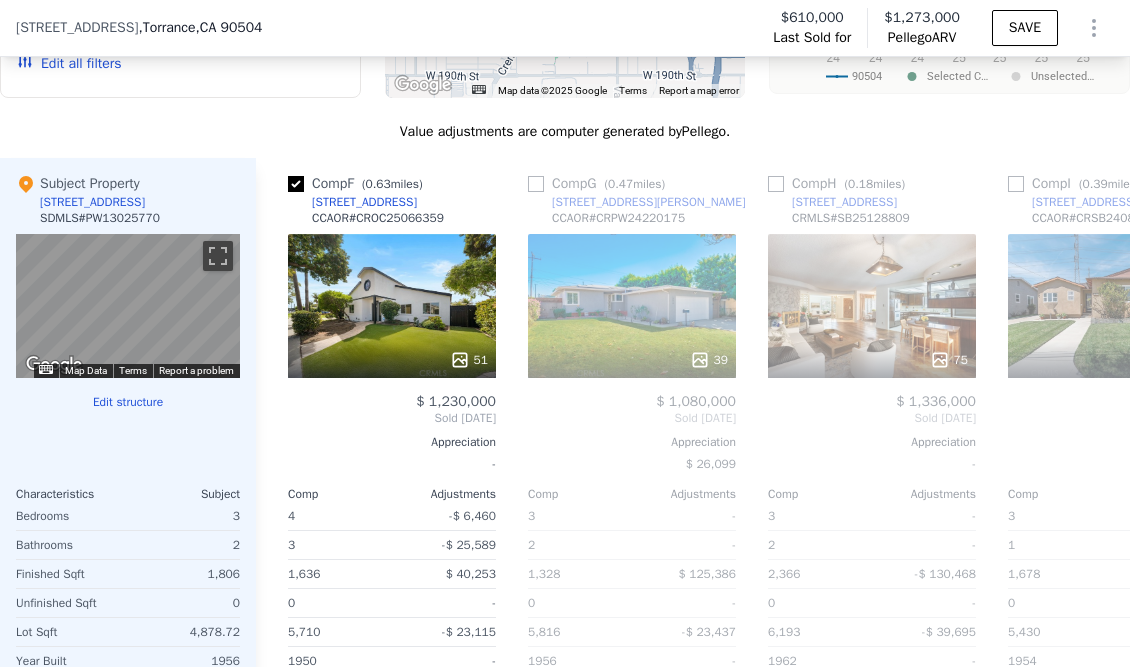 click on "Comp  A ( 0.85  miles) [STREET_ADDRESS] CCAOR  # CRSB24183327 This is a Flip 26 $ 890,000 $ 1,190,000 Bought  [DATE] Sold   [DATE] Appreciation $ 28,757 Comp Adjustments 3 - 0 - 1,550 $ 63,395 0 - 6,051 -$ 32,299 1948 - 2 - Other Adjustments $ 61,216 Adjusted Value $ 1,293,994 Comp  B ( 0.18  miles) 18403 Wilton Pl CRMLS  # SB24214306 44 $ 1,183,000 Sold   [DATE] Appreciation $ 37,370 Comp Adjustments 3 - 2 - 1,600 $ 49,484 0 - 5,586 -$ 19,513 1962 - 1 - Other Adjustments $ 60,500 Adjusted Value $ 1,297,422 Comp  C ( 0.42  miles) [STREET_ADDRESS] CCAOR  # CRSB24189595 36 $ 1,220,000 Sold   [DATE] Appreciation $ 45,214 Comp Adjustments 4 -$ 6,645 2 - 1,933 -$ 28,021 0 - 6,122 -$ 35,561 1960 - 1 - Other Adjustments $ 50,115 Adjusted Value $ 1,199,888 Comp  D ( 0.62  miles) [STREET_ADDRESS][GEOGRAPHIC_DATA]  # SB24126605 14 $ 1,058,500 Sold   [DATE] Appreciation $ 49,252 Comp Adjustments 3 - 2 - 1,376 $ 109,023 0 - 5,076 -$ 4,941 1951 - 1 - Other Adjustments $ 77,841 Adjusted Value $ 1,262,165 Comp  E (  #" at bounding box center (693, 479) 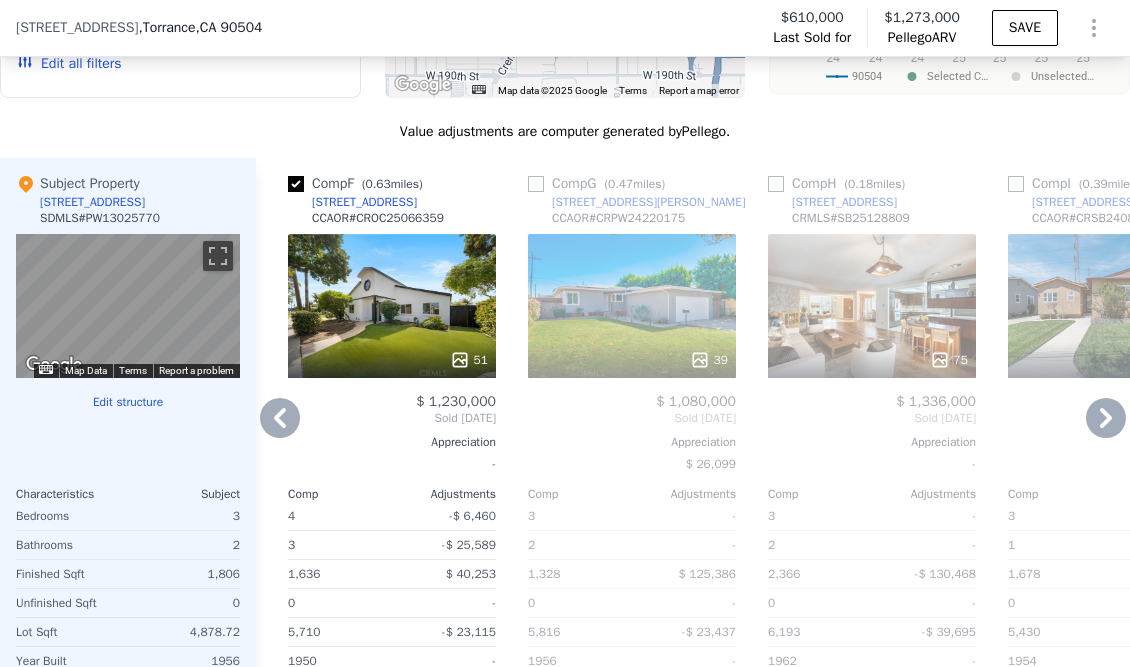 click 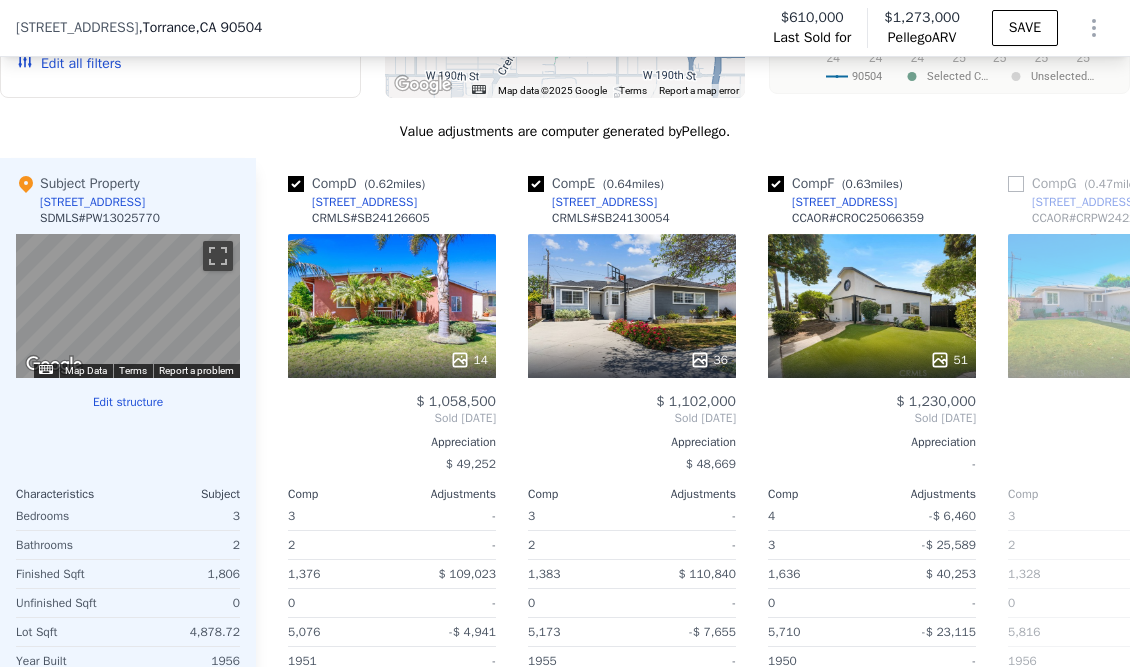 click on "Comp  A ( 0.85  miles) [STREET_ADDRESS] CCAOR  # CRSB24183327 This is a Flip 26 $ 890,000 $ 1,190,000 Bought  [DATE] Sold   [DATE] Appreciation $ 28,757 Comp Adjustments 3 - 0 - 1,550 $ 63,395 0 - 6,051 -$ 32,299 1948 - 2 - Other Adjustments $ 61,216 Adjusted Value $ 1,293,994 Comp  B ( 0.18  miles) 18403 Wilton Pl CRMLS  # SB24214306 44 $ 1,183,000 Sold   [DATE] Appreciation $ 37,370 Comp Adjustments 3 - 2 - 1,600 $ 49,484 0 - 5,586 -$ 19,513 1962 - 1 - Other Adjustments $ 60,500 Adjusted Value $ 1,297,422 Comp  C ( 0.42  miles) [STREET_ADDRESS] CCAOR  # CRSB24189595 36 $ 1,220,000 Sold   [DATE] Appreciation $ 45,214 Comp Adjustments 4 -$ 6,645 2 - 1,933 -$ 28,021 0 - 6,122 -$ 35,561 1960 - 1 - Other Adjustments $ 50,115 Adjusted Value $ 1,199,888 Comp  D ( 0.62  miles) [STREET_ADDRESS][GEOGRAPHIC_DATA]  # SB24126605 14 $ 1,058,500 Sold   [DATE] Appreciation $ 49,252 Comp Adjustments 3 - 2 - 1,376 $ 109,023 0 - 5,076 -$ 4,941 1951 - 1 - Other Adjustments $ 77,841 Adjusted Value $ 1,262,165 Comp  E (  #" at bounding box center [693, 479] 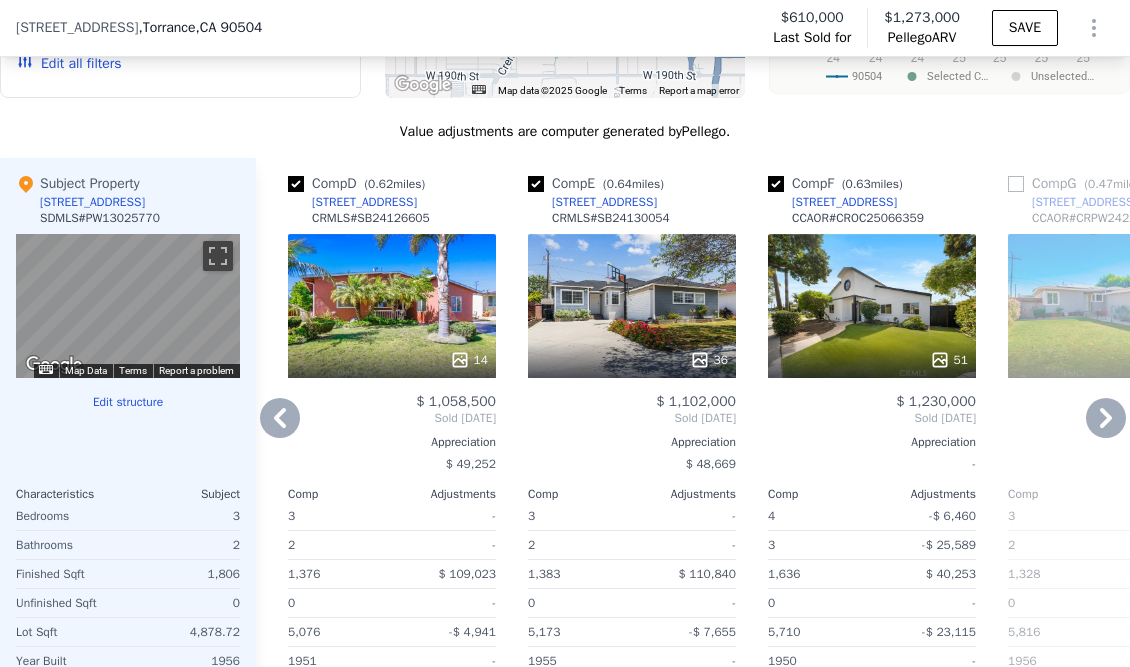 click 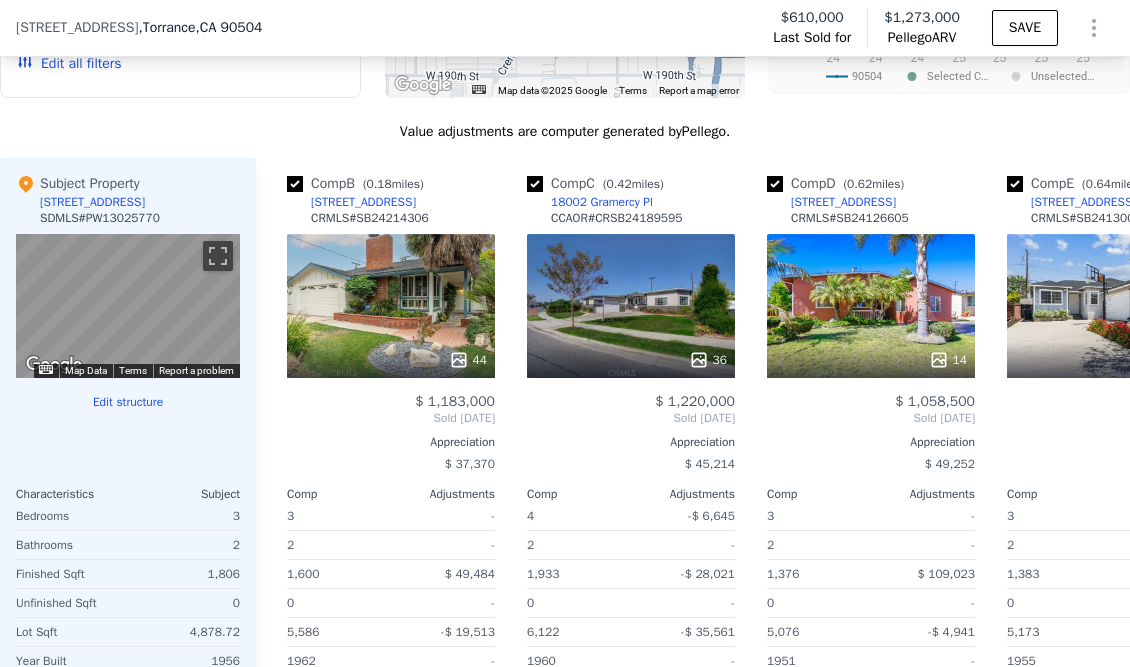 scroll, scrollTop: 0, scrollLeft: 232, axis: horizontal 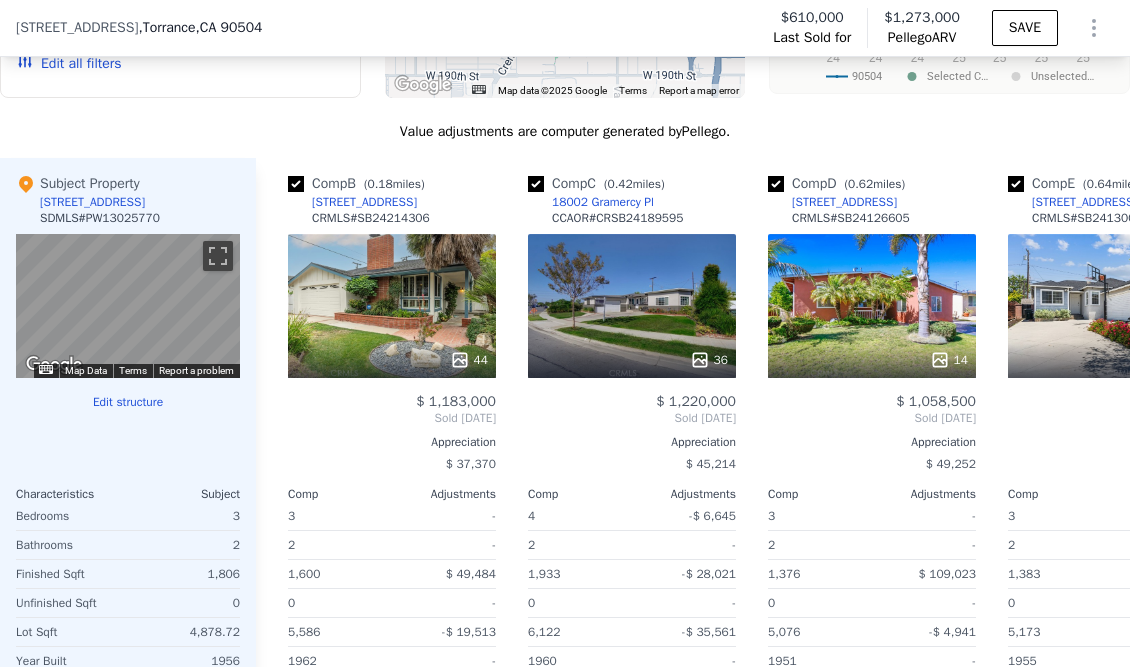 click on "Comp  A ( 0.85  miles) [STREET_ADDRESS] CCAOR  # CRSB24183327 This is a Flip 26 $ 890,000 $ 1,190,000 Bought  [DATE] Sold   [DATE] Appreciation $ 28,757 Comp Adjustments 3 - 0 - 1,550 $ 63,395 0 - 6,051 -$ 32,299 1948 - 2 - Other Adjustments $ 61,216 Adjusted Value $ 1,293,994 Comp  B ( 0.18  miles) 18403 Wilton Pl CRMLS  # SB24214306 44 $ 1,183,000 Sold   [DATE] Appreciation $ 37,370 Comp Adjustments 3 - 2 - 1,600 $ 49,484 0 - 5,586 -$ 19,513 1962 - 1 - Other Adjustments $ 60,500 Adjusted Value $ 1,297,422 Comp  C ( 0.42  miles) [STREET_ADDRESS] CCAOR  # CRSB24189595 36 $ 1,220,000 Sold   [DATE] Appreciation $ 45,214 Comp Adjustments 4 -$ 6,645 2 - 1,933 -$ 28,021 0 - 6,122 -$ 35,561 1960 - 1 - Other Adjustments $ 50,115 Adjusted Value $ 1,199,888 Comp  D ( 0.62  miles) [STREET_ADDRESS][GEOGRAPHIC_DATA]  # SB24126605 14 $ 1,058,500 Sold   [DATE] Appreciation $ 49,252 Comp Adjustments 3 - 2 - 1,376 $ 109,023 0 - 5,076 -$ 4,941 1951 - 1 - Other Adjustments $ 77,841 Adjusted Value $ 1,262,165 Comp  E (  #" at bounding box center (693, 479) 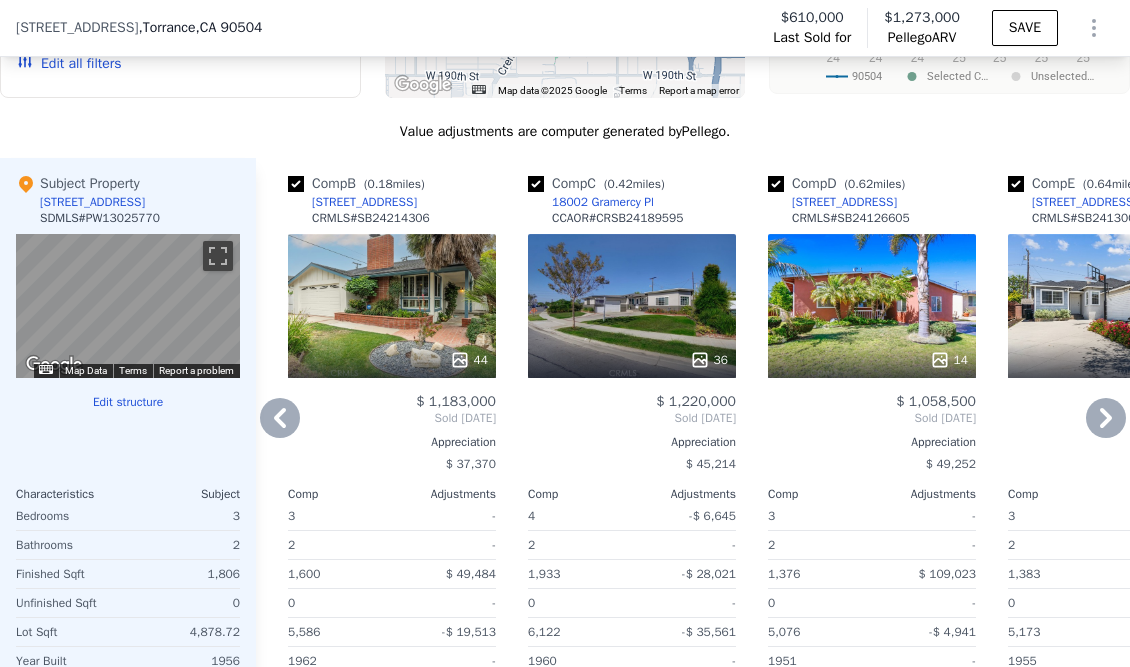click 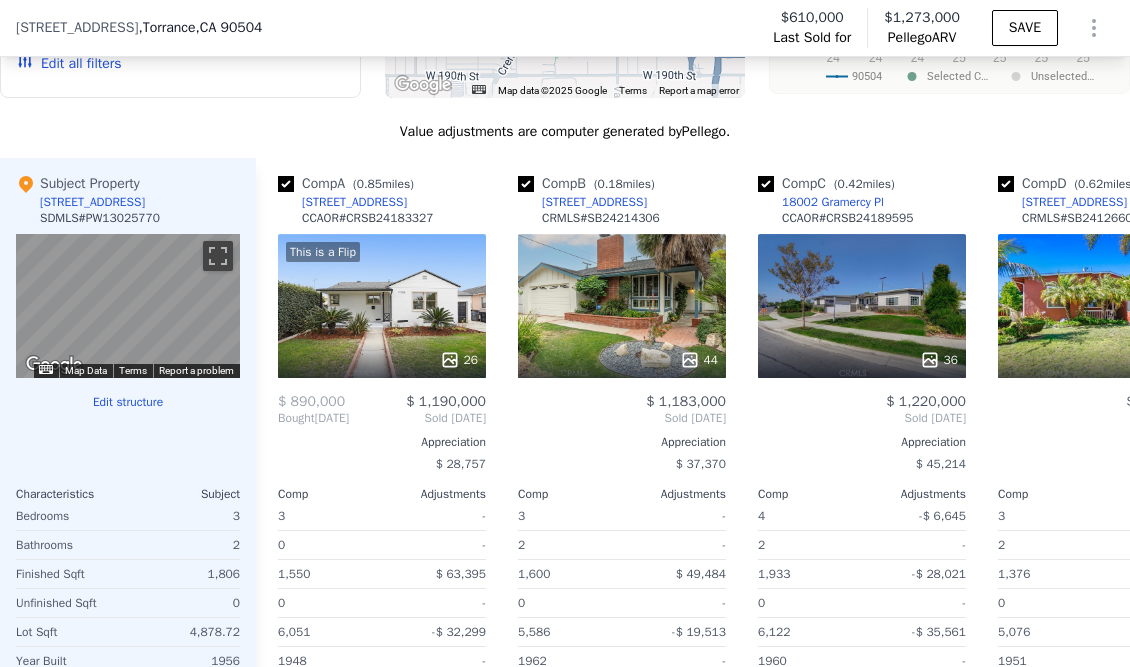 scroll, scrollTop: 0, scrollLeft: 0, axis: both 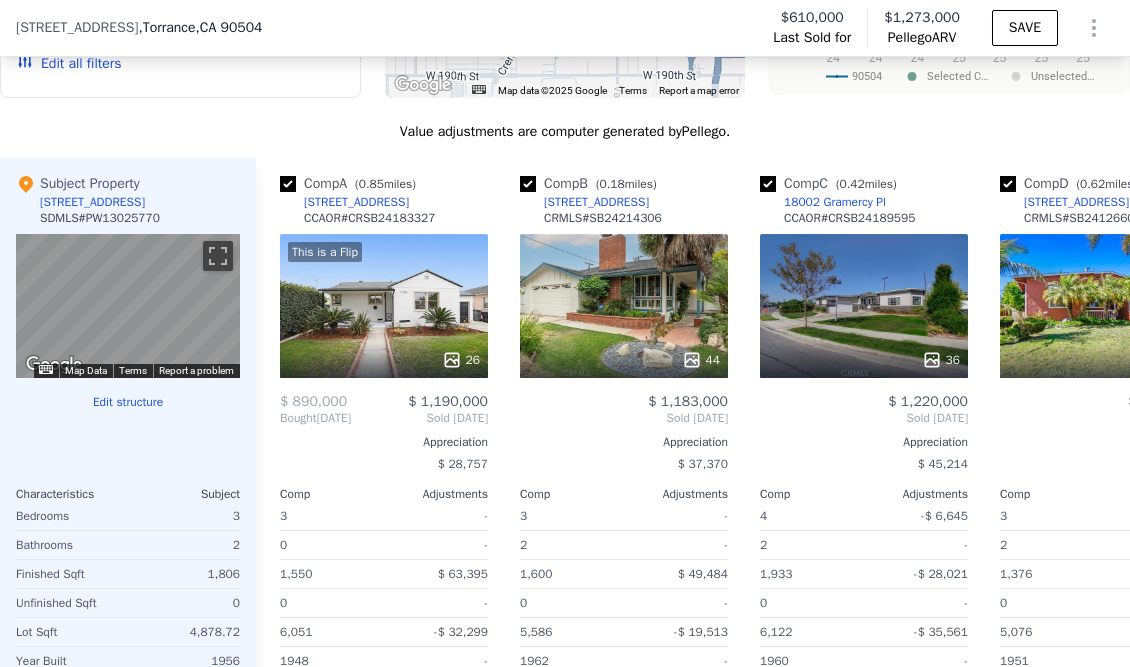 click on "Comp  A ( 0.85  miles) [STREET_ADDRESS] CCAOR  # CRSB24183327 This is a Flip 26 $ 890,000 $ 1,190,000 Bought  [DATE] Sold   [DATE] Appreciation $ 28,757 Comp Adjustments 3 - 0 - 1,550 $ 63,395 0 - 6,051 -$ 32,299 1948 - 2 - Other Adjustments $ 61,216 Adjusted Value $ 1,293,994" at bounding box center [384, 479] 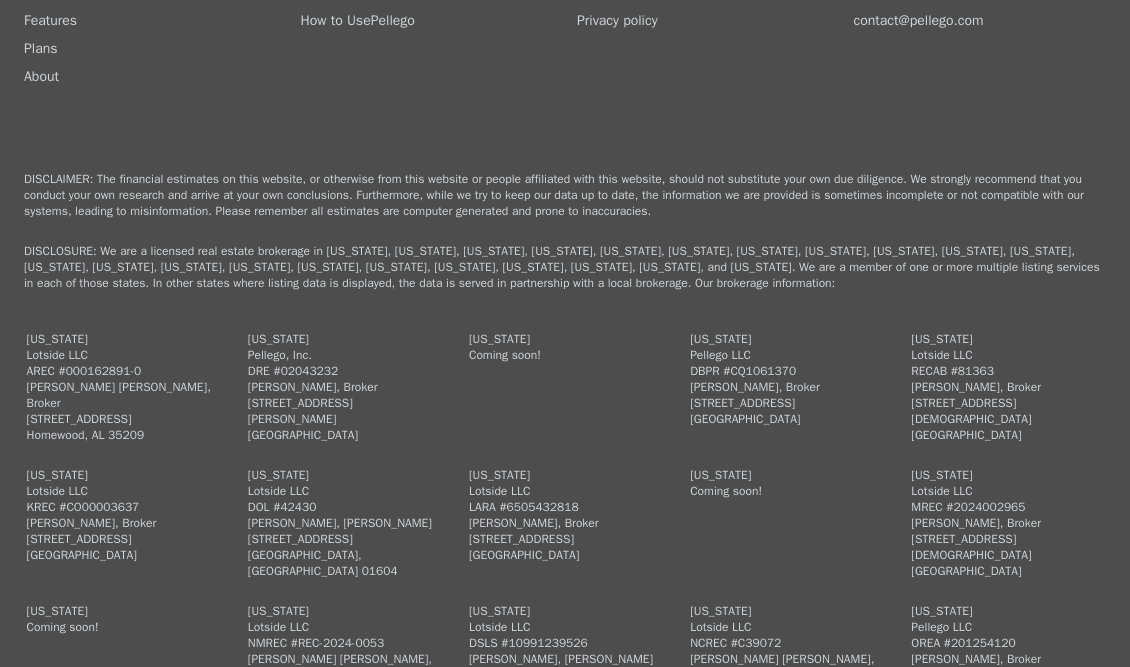 scroll, scrollTop: 6196, scrollLeft: 0, axis: vertical 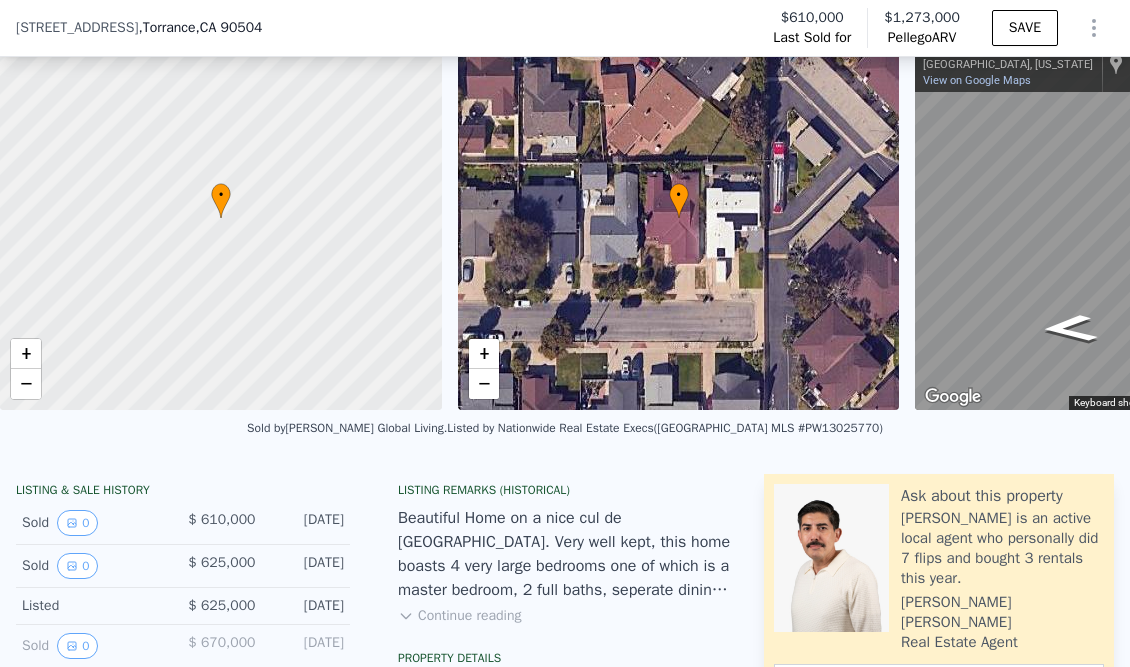 click on "Sold by  [PERSON_NAME] Global Living .  Listed by Nationwide Real Estate Execs  ([GEOGRAPHIC_DATA] MLS #PW13025770)" at bounding box center (565, 434) 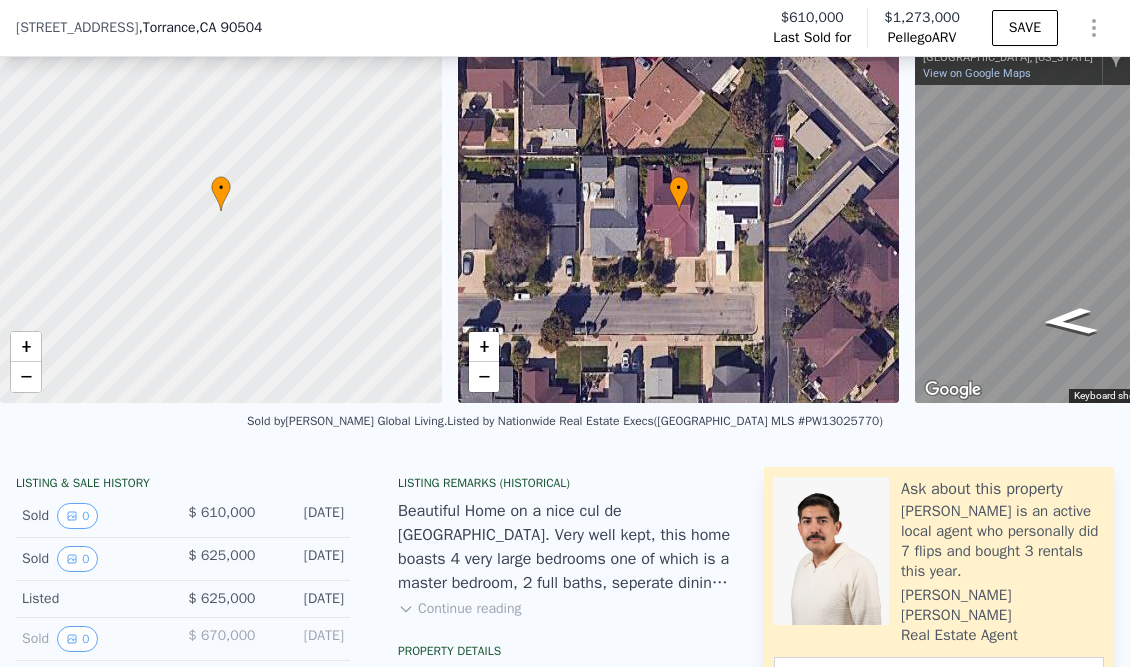 scroll, scrollTop: 0, scrollLeft: 0, axis: both 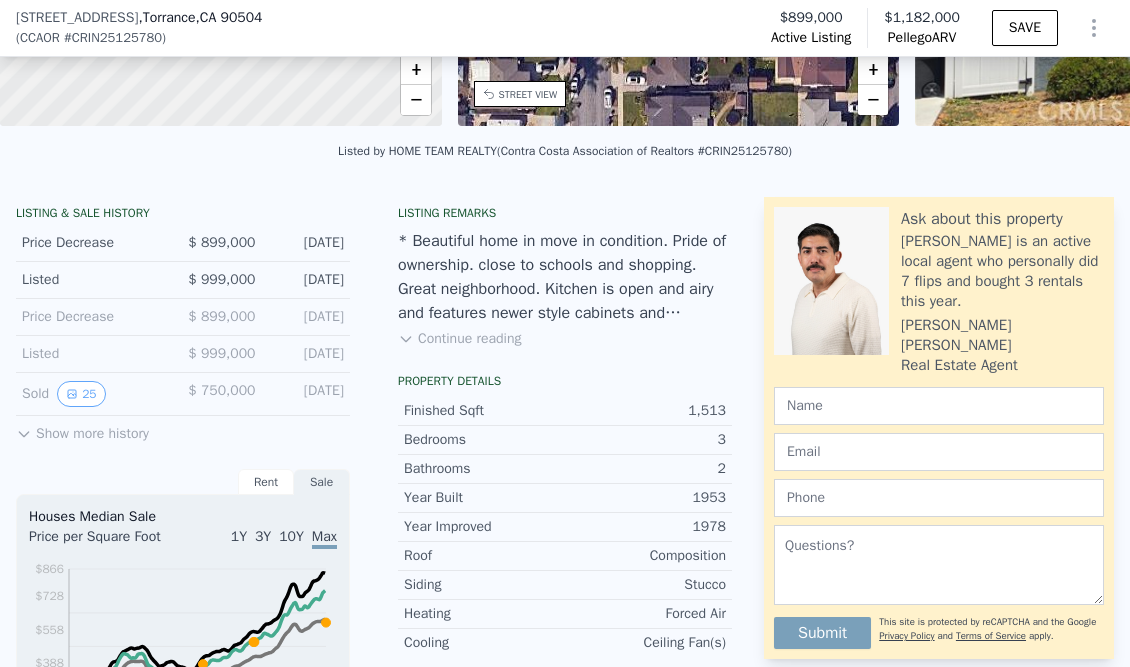 click on "Listing remarks * Beautiful home in move in condition. Pride of ownership. close to schools and shopping. Great neighborhood. Kitchen is open and airy and features newer style cabinets and modern/farm sink. Gorgeous hardwood flooring throughout. Step into a large master bedroom with master bath. Bright with opening to spacious . One car attached garage. This home is immaculate and ready for new owner(s).  Continue reading" at bounding box center [565, 285] 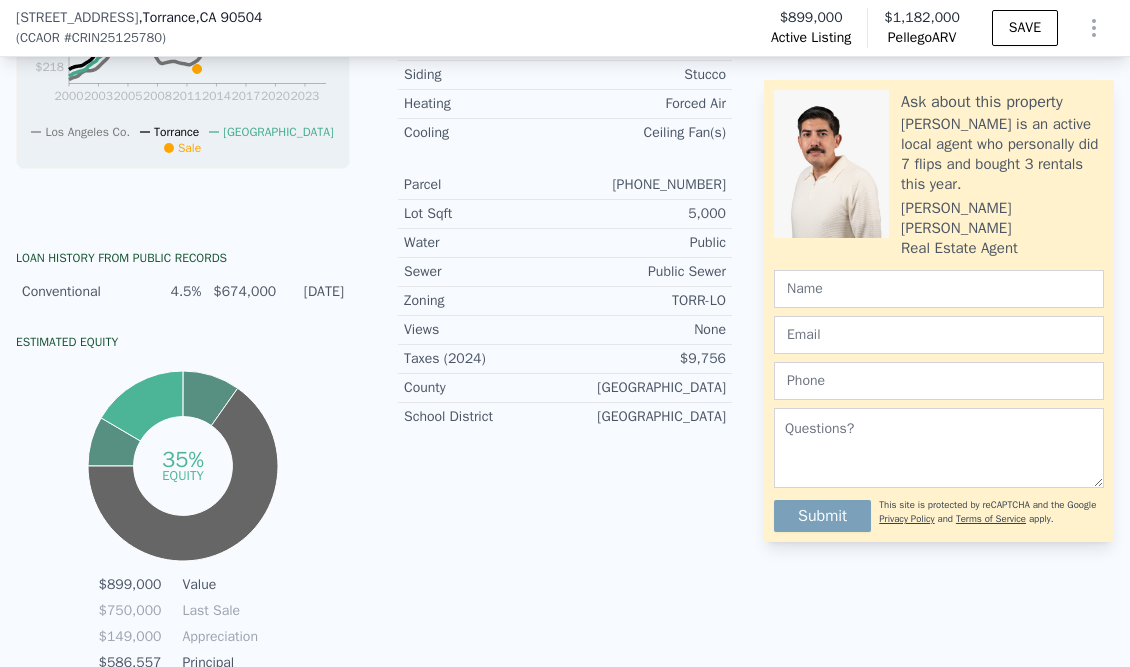 scroll, scrollTop: 497, scrollLeft: 0, axis: vertical 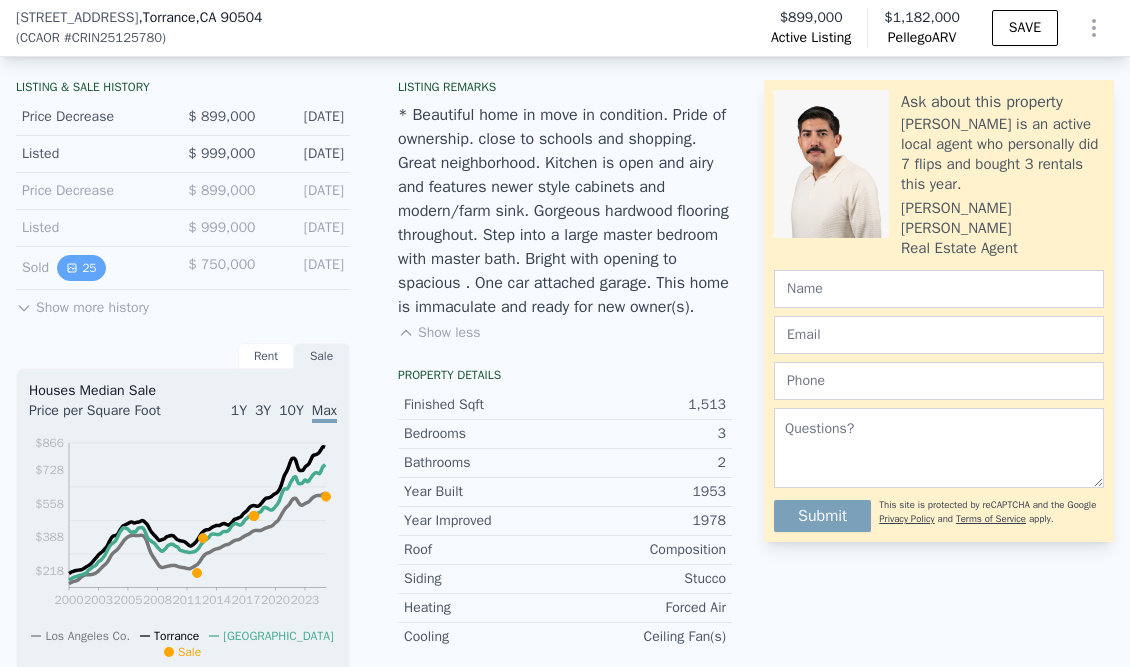 click on "25" at bounding box center [81, 268] 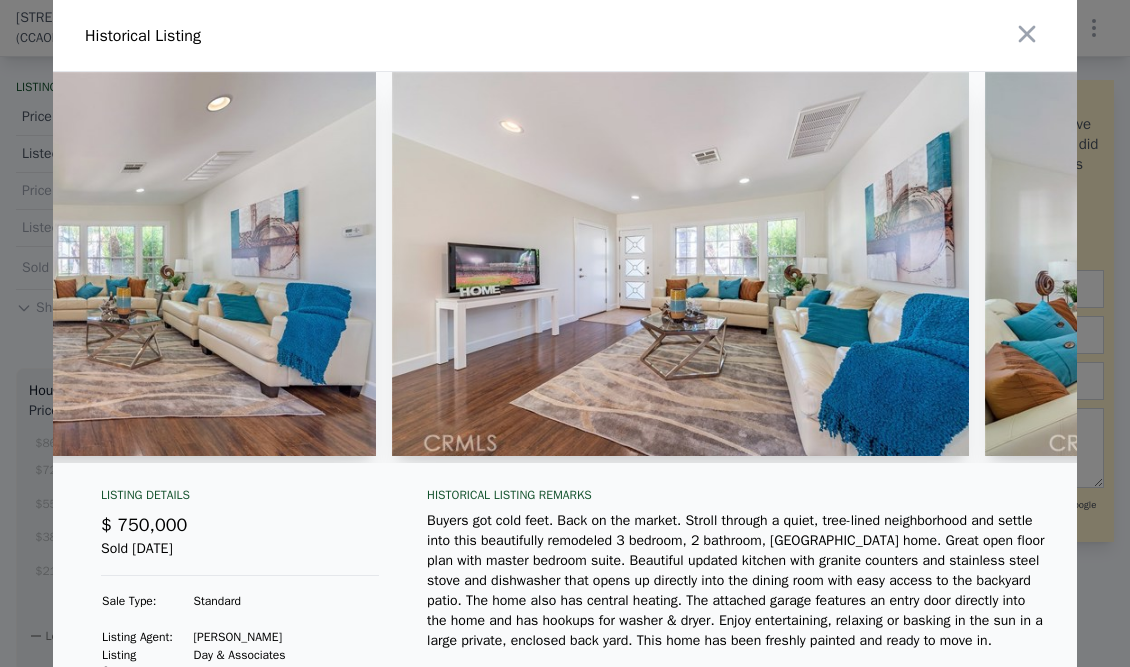 scroll, scrollTop: 0, scrollLeft: 1103, axis: horizontal 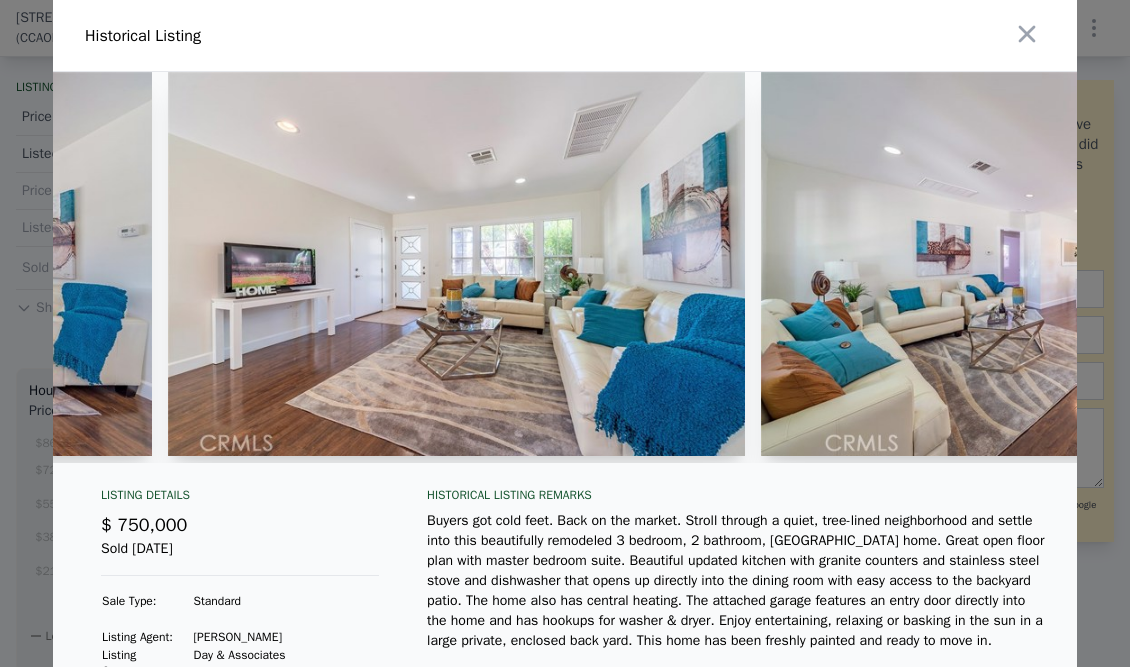 drag, startPoint x: 308, startPoint y: 456, endPoint x: 335, endPoint y: 459, distance: 27.166155 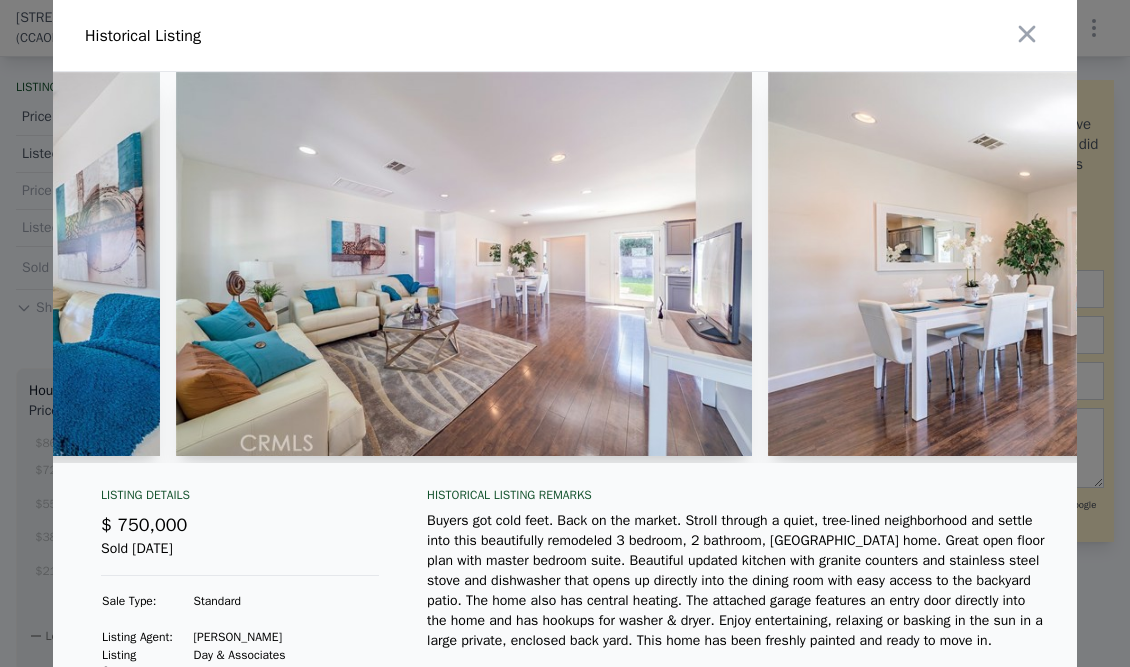 scroll, scrollTop: 0, scrollLeft: 2436, axis: horizontal 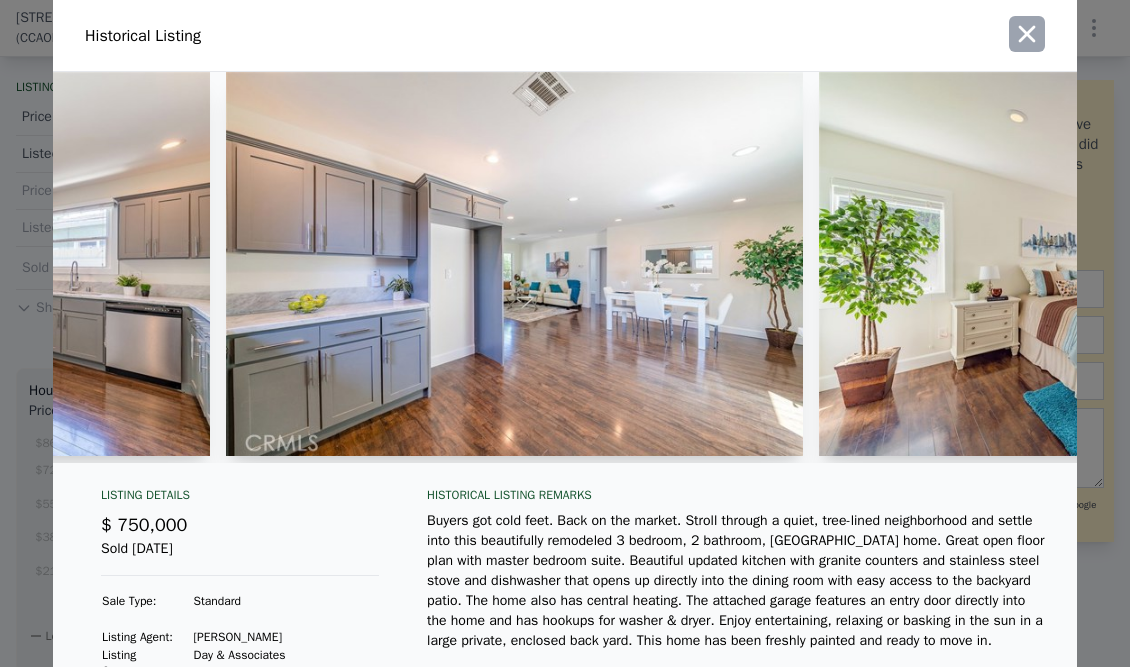 click 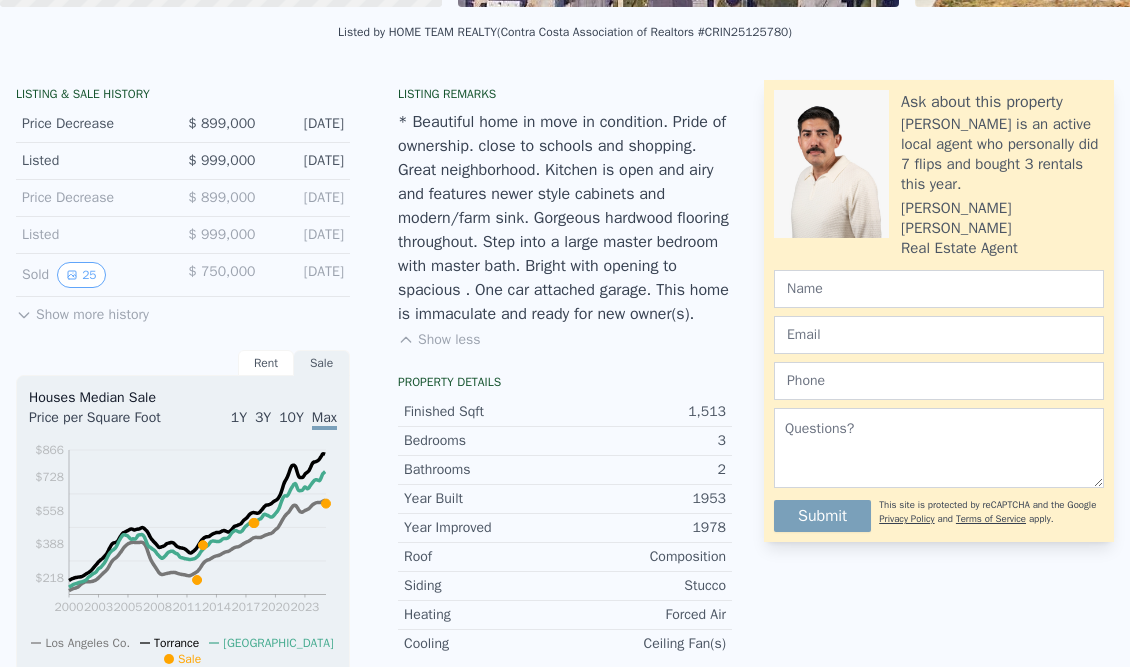scroll, scrollTop: 0, scrollLeft: 0, axis: both 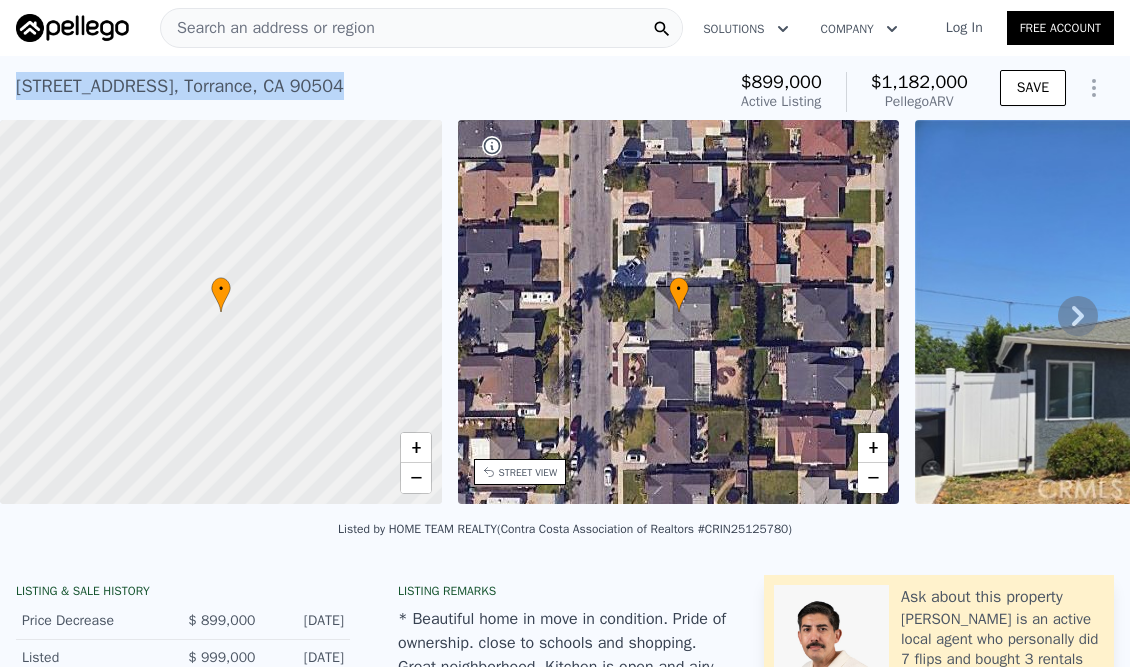 drag, startPoint x: 374, startPoint y: 102, endPoint x: 18, endPoint y: 97, distance: 356.03513 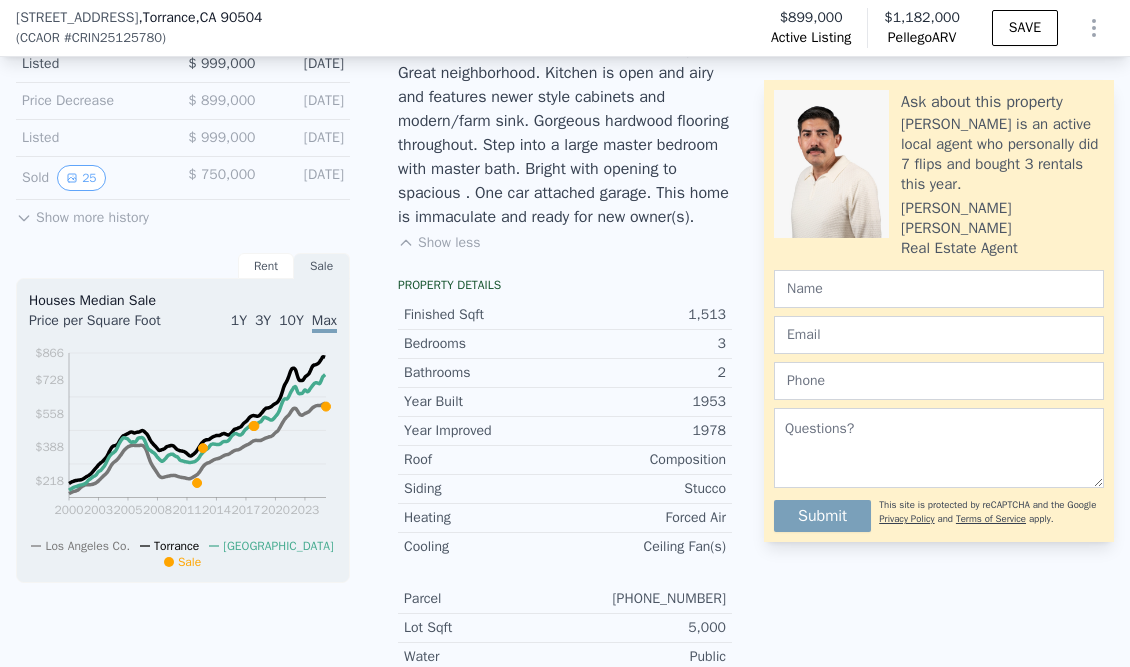 scroll, scrollTop: 505, scrollLeft: 0, axis: vertical 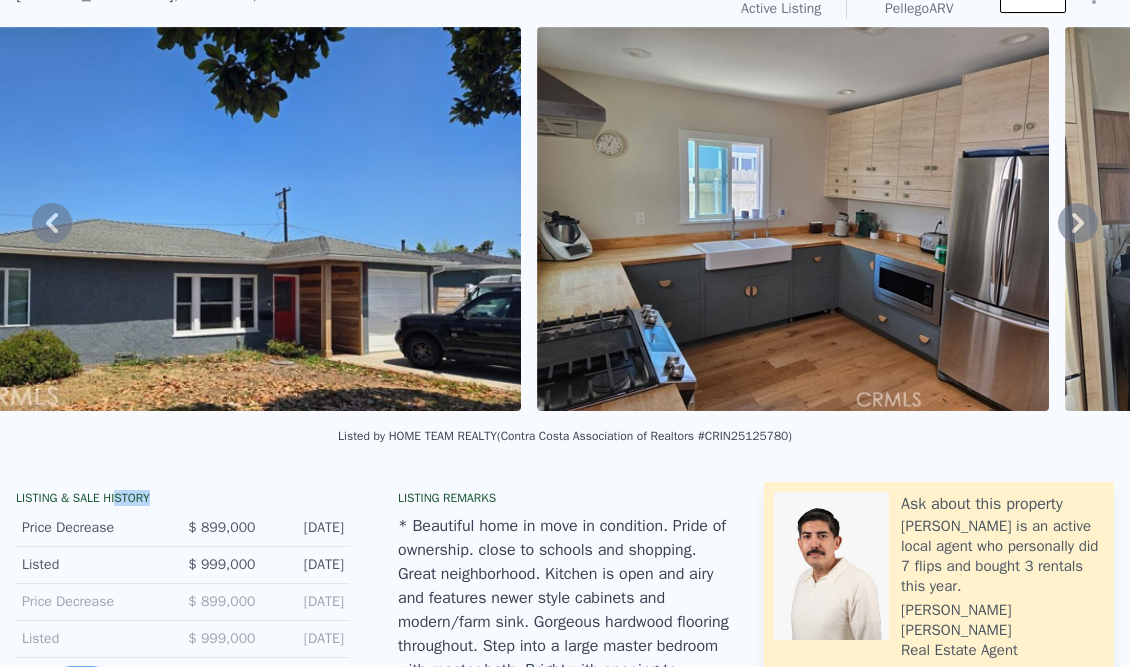 drag, startPoint x: 138, startPoint y: 511, endPoint x: 280, endPoint y: 507, distance: 142.05632 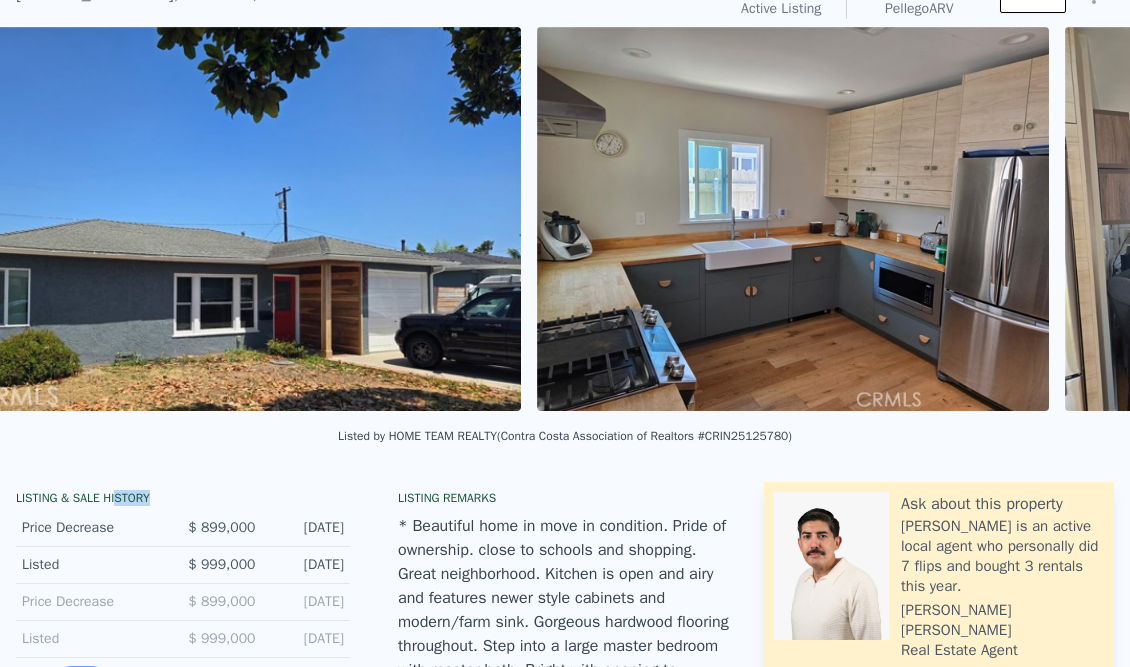 scroll, scrollTop: 0, scrollLeft: 915, axis: horizontal 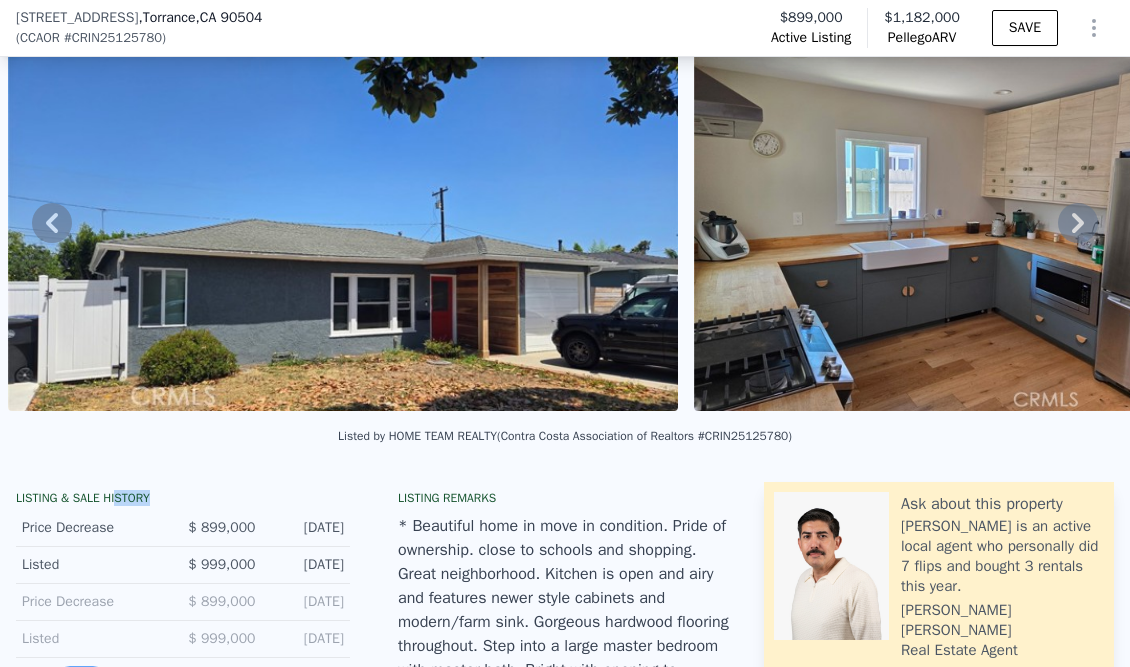 click on "Price Decrease" at bounding box center [94, 528] 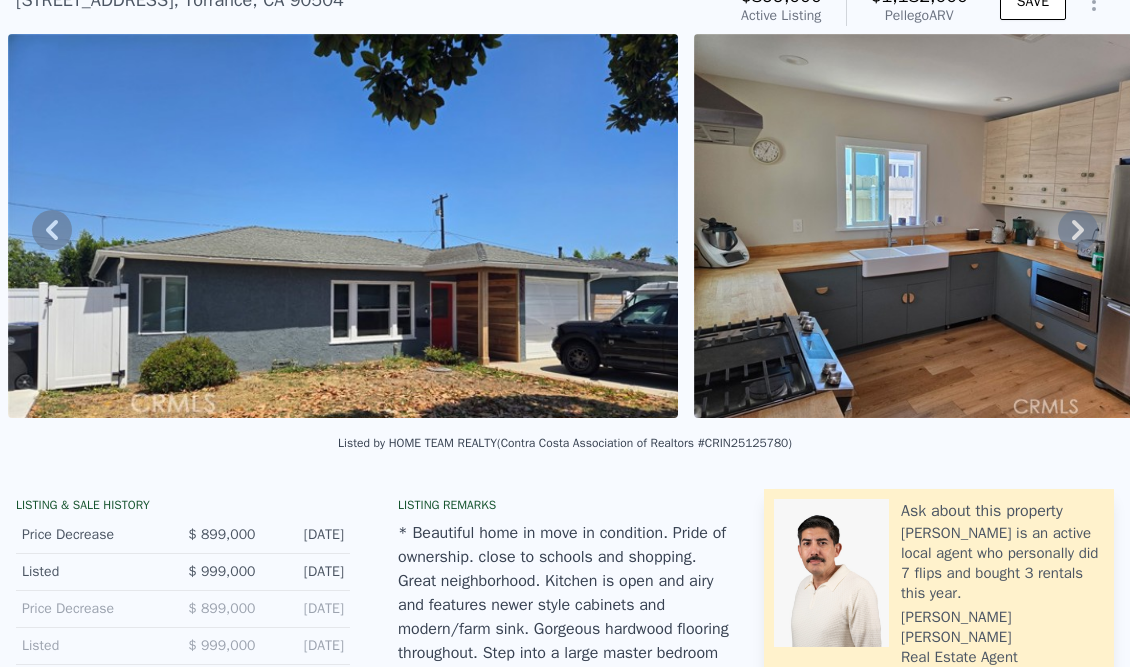 click on "Price Decrease" at bounding box center (94, 535) 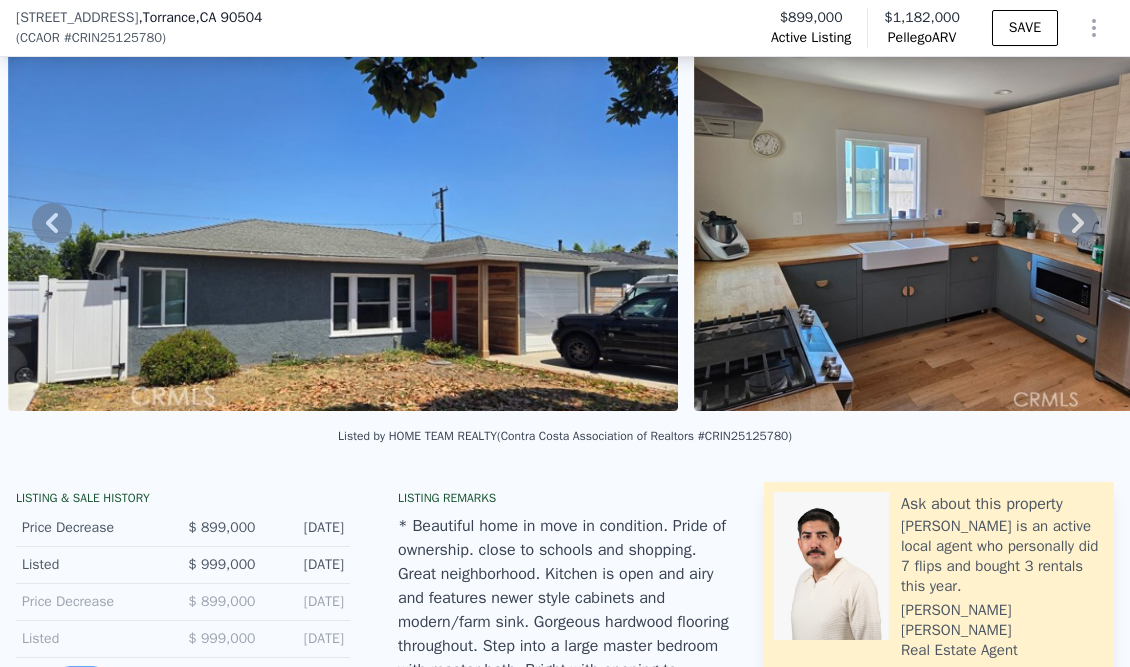 click on "LISTING & SALE HISTORY Price Decrease $ 899,000 Jul 15, 2025 Listed $ 999,000 Jun 5, 2025 Price Decrease $ 899,000 Jul 15, 2025 Listed $ 999,000 Jun 4, 2025 Sold 25 $ 750,000 Jun 25, 2018 Listed $ 749,000 Apr 29, 2018 Sold 1 $ 580,000 May 7, 2013 Listed $ 549,900 Apr 3, 2013 Sold 1 $ 312,500 Oct 21, 2012 Listed $ 334,900 Sep 3, 2012  Show more history" at bounding box center (183, 610) 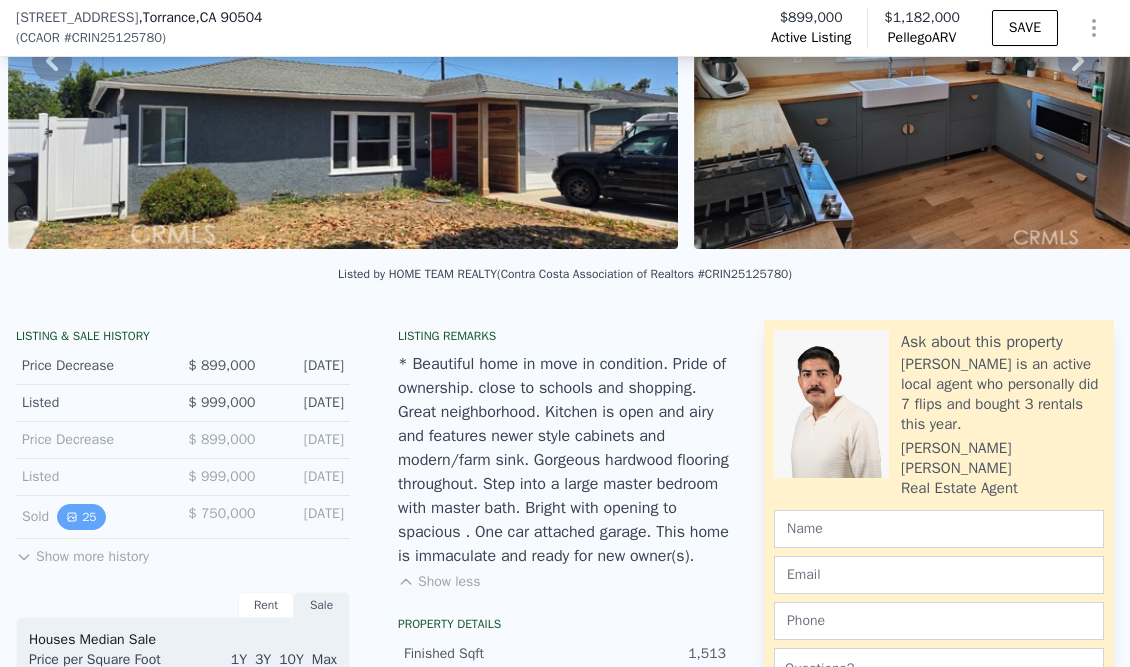 scroll, scrollTop: 241, scrollLeft: 0, axis: vertical 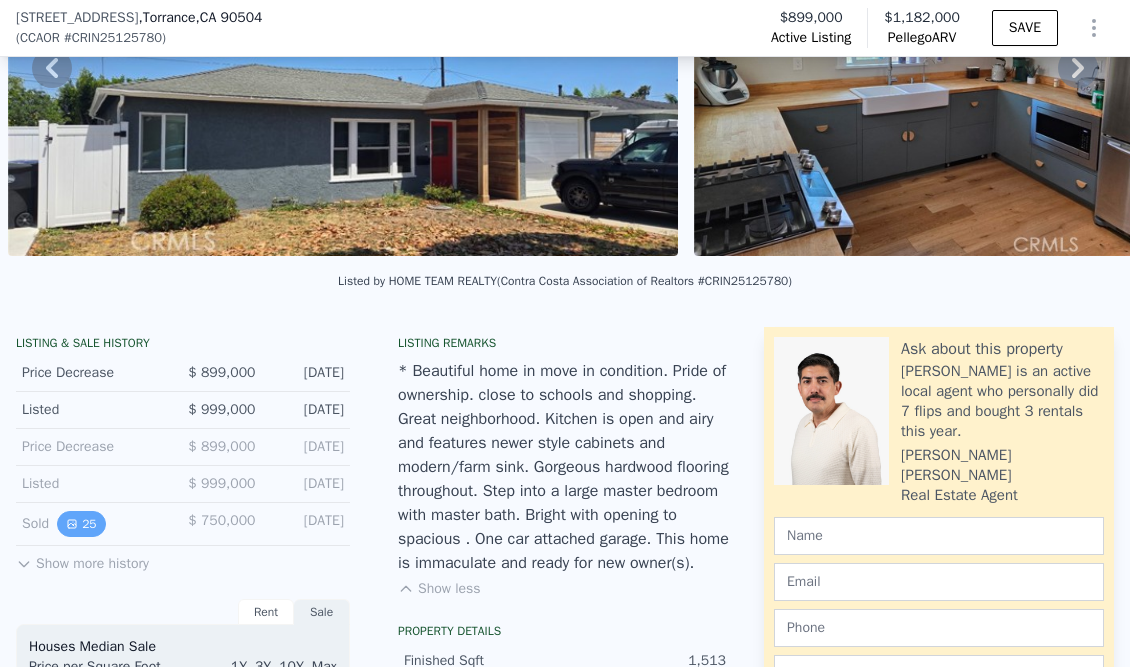 click 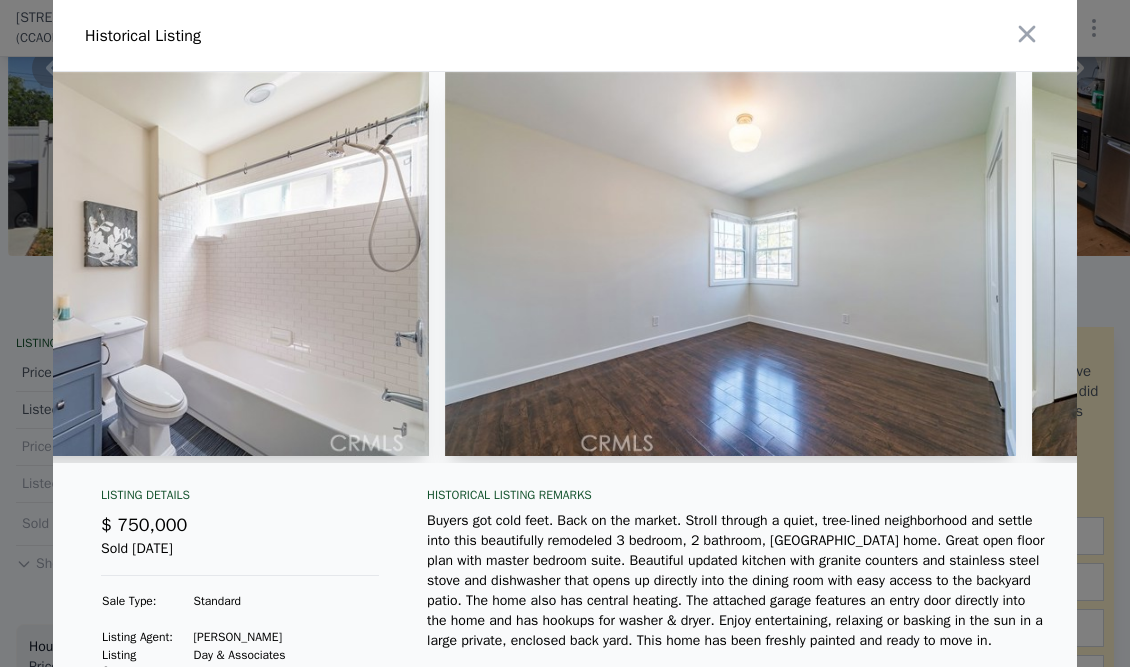 scroll, scrollTop: 0, scrollLeft: 7078, axis: horizontal 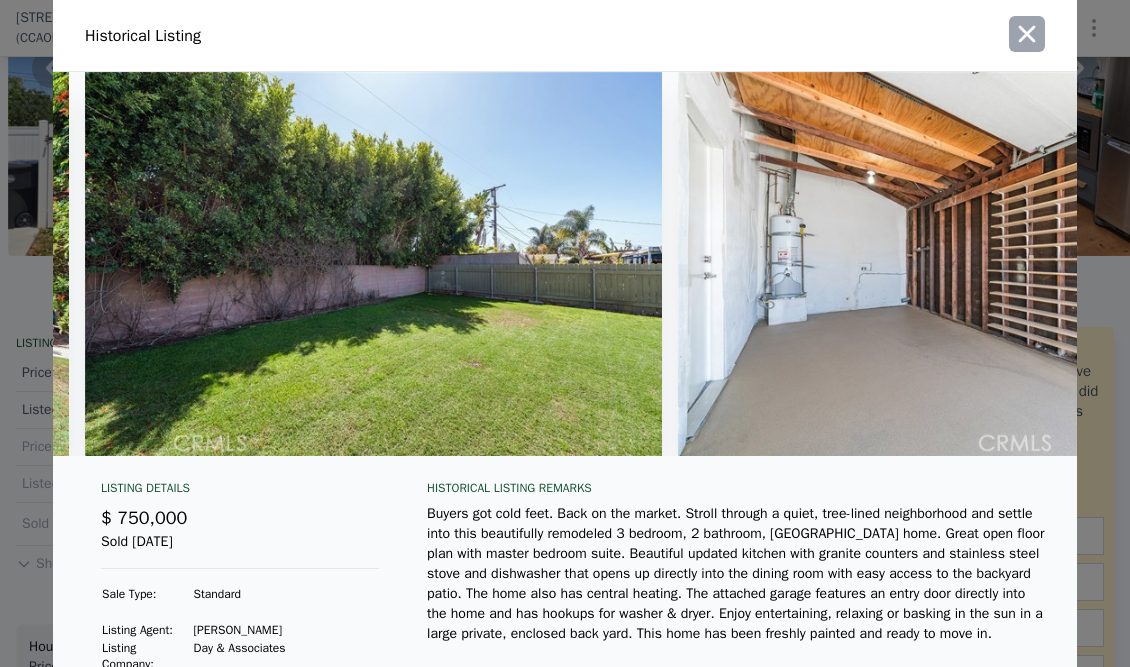 click 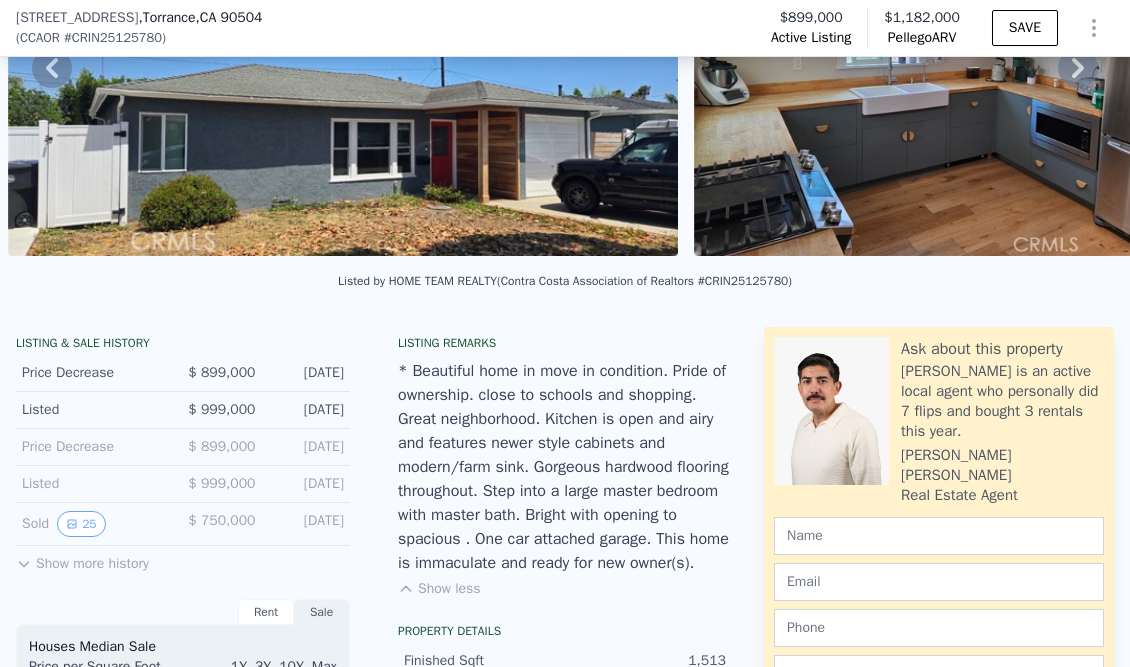 scroll, scrollTop: 115, scrollLeft: 0, axis: vertical 